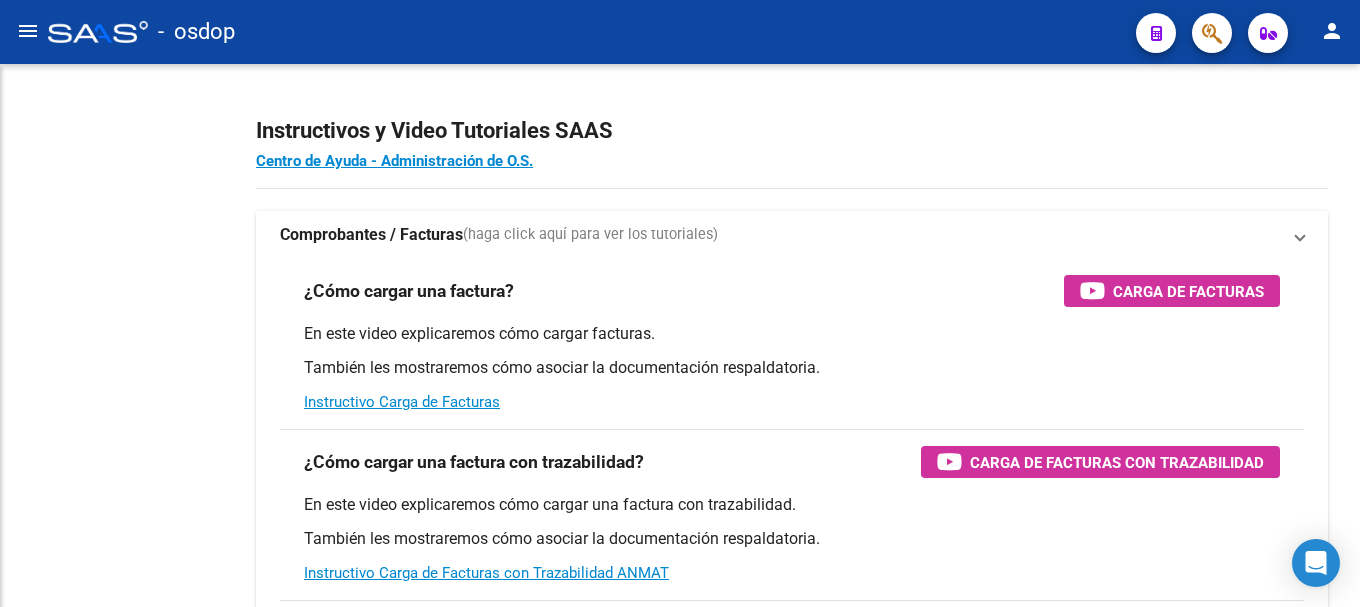scroll, scrollTop: 0, scrollLeft: 0, axis: both 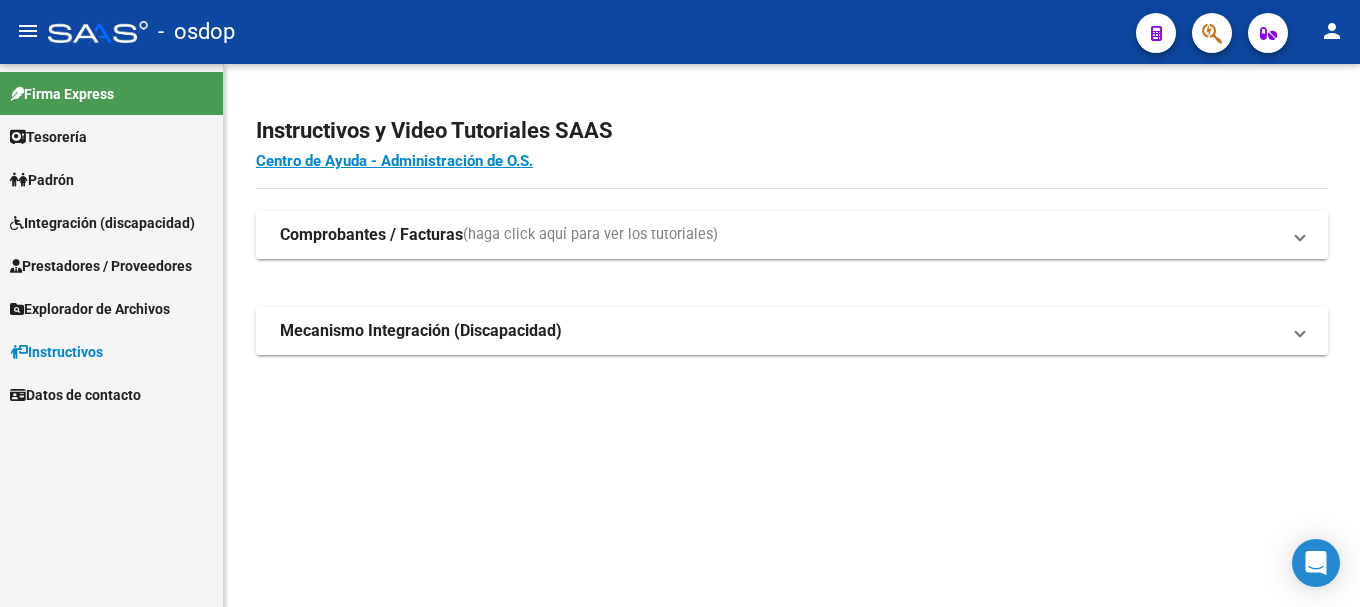 click on "Integración (discapacidad)" at bounding box center [102, 223] 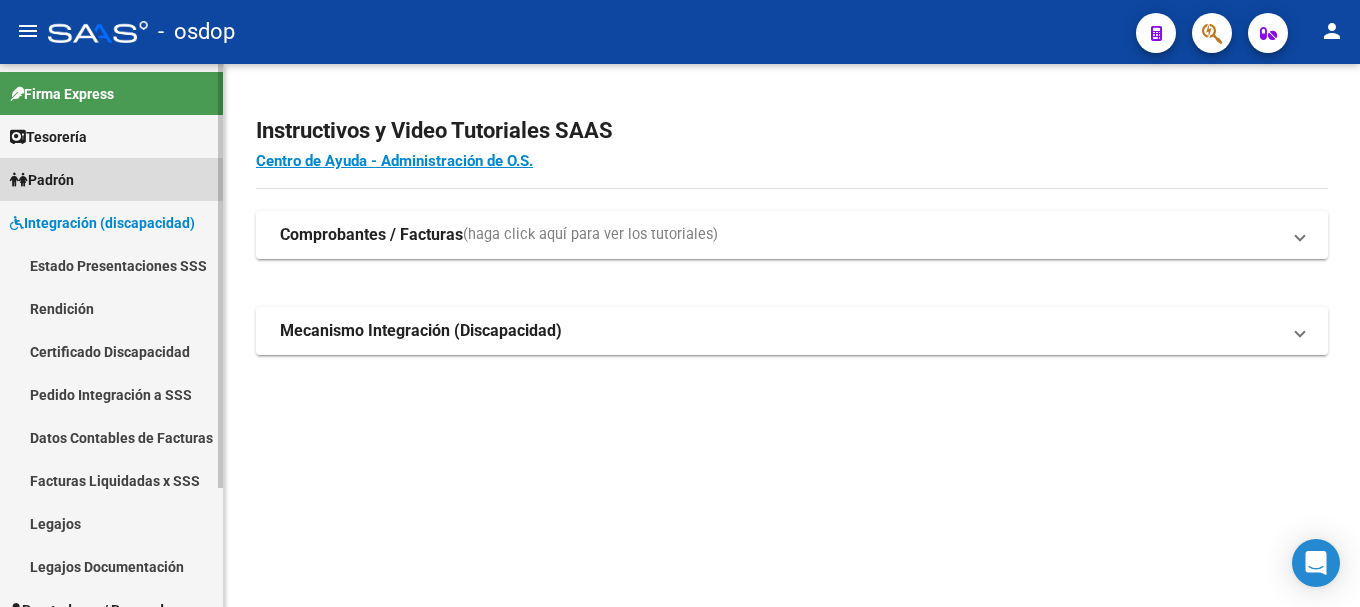 click on "Padrón" at bounding box center [111, 179] 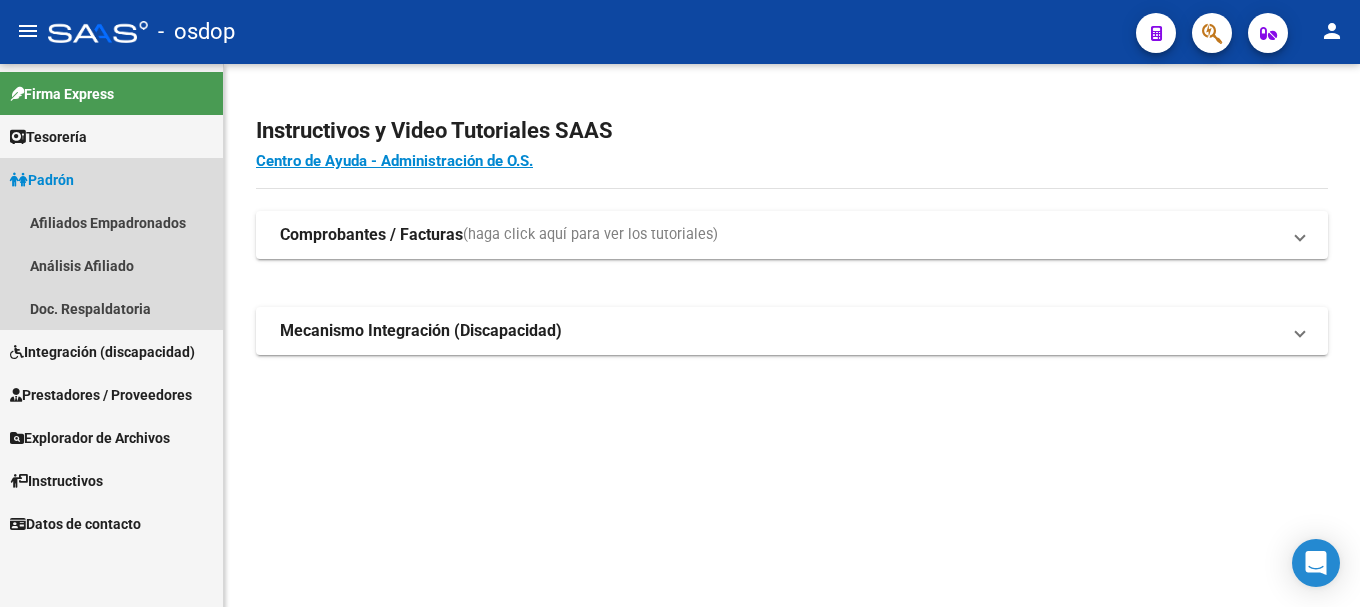 click on "Padrón" at bounding box center (42, 180) 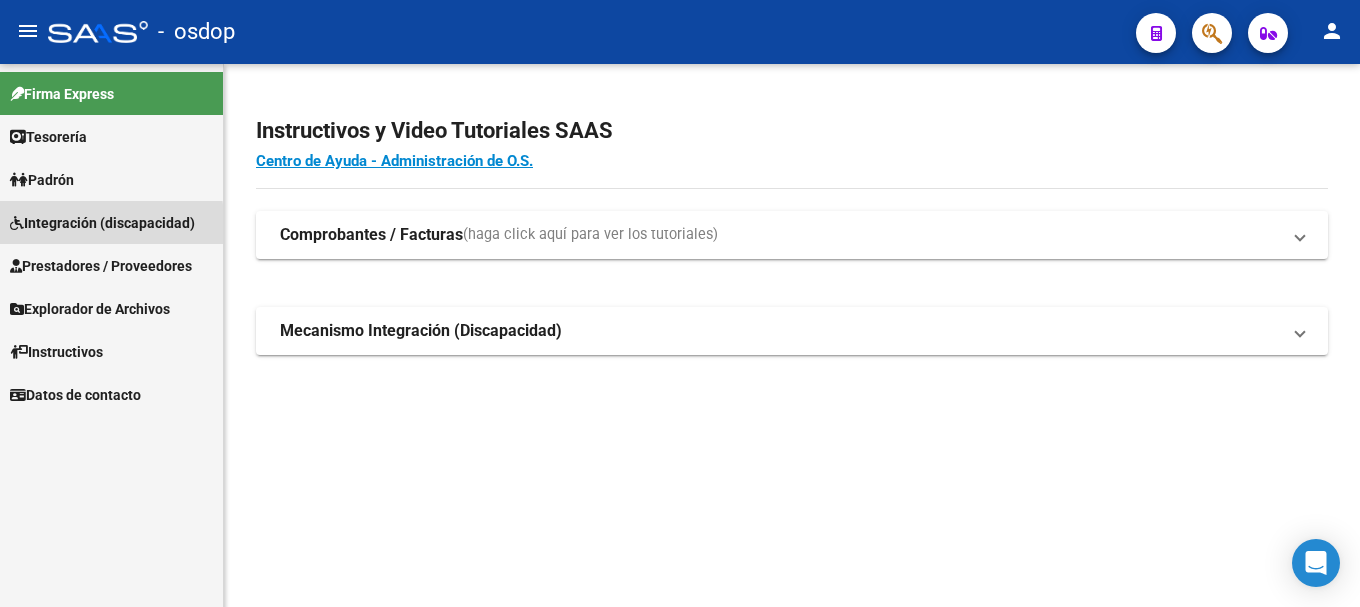 click on "Integración (discapacidad)" at bounding box center (102, 223) 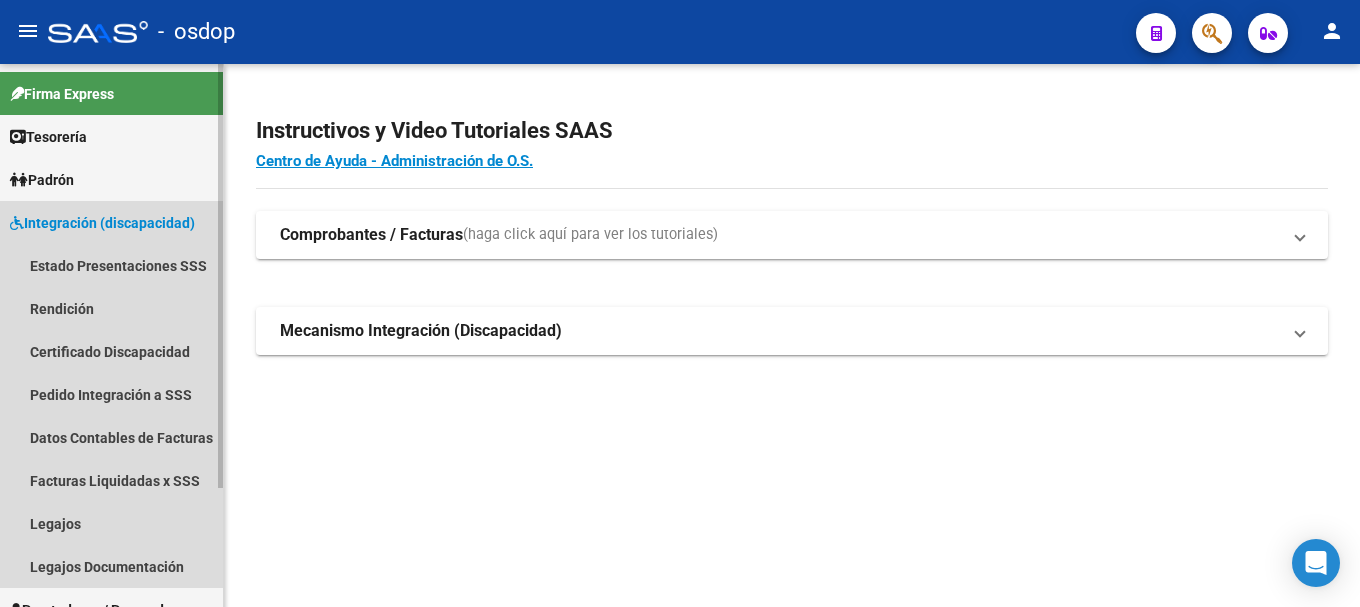 click on "Integración (discapacidad)" at bounding box center [102, 223] 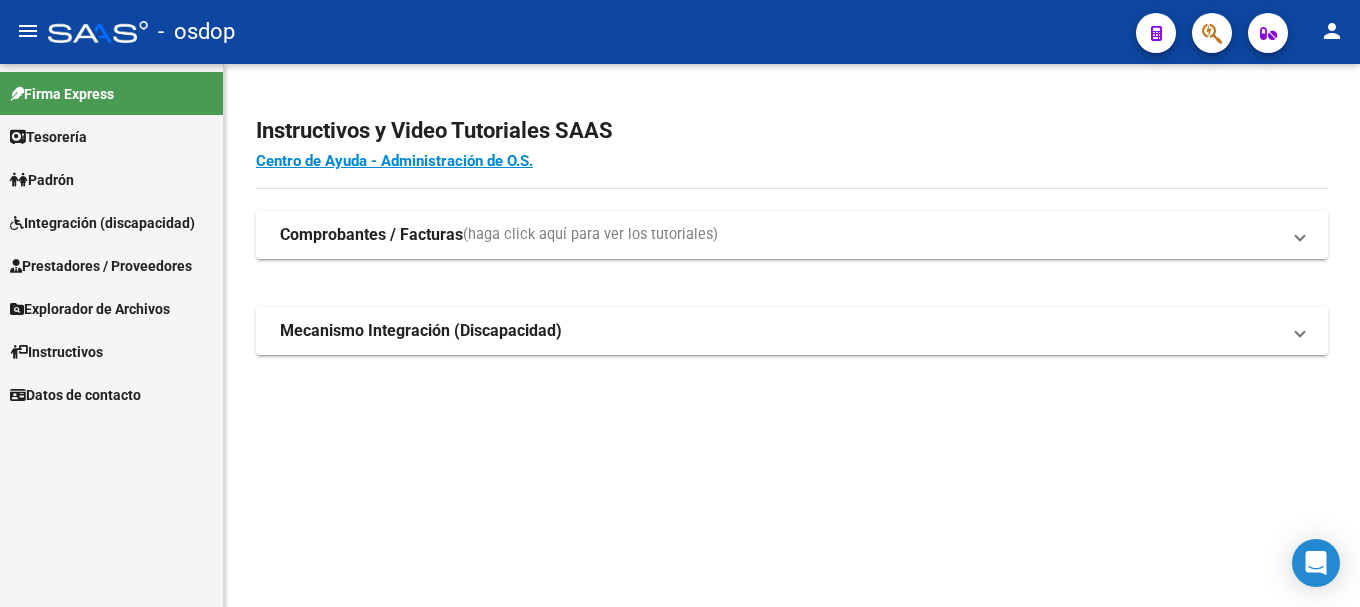 click on "Prestadores / Proveedores" at bounding box center [101, 266] 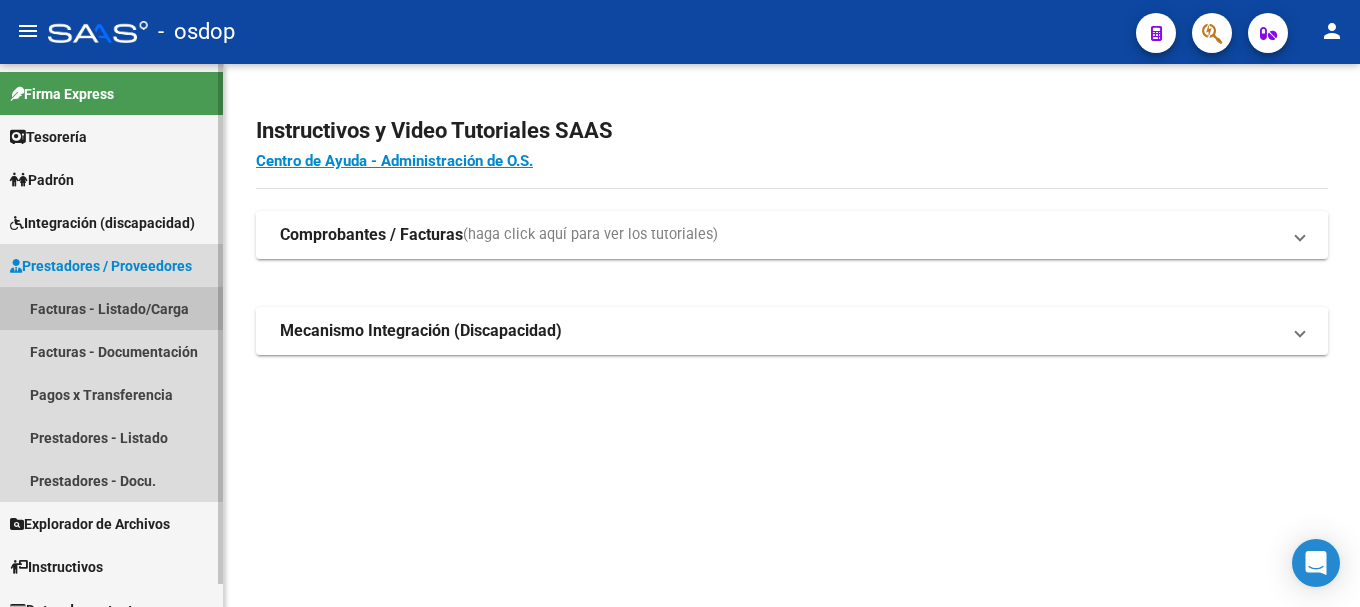 click on "Facturas - Listado/Carga" at bounding box center (111, 308) 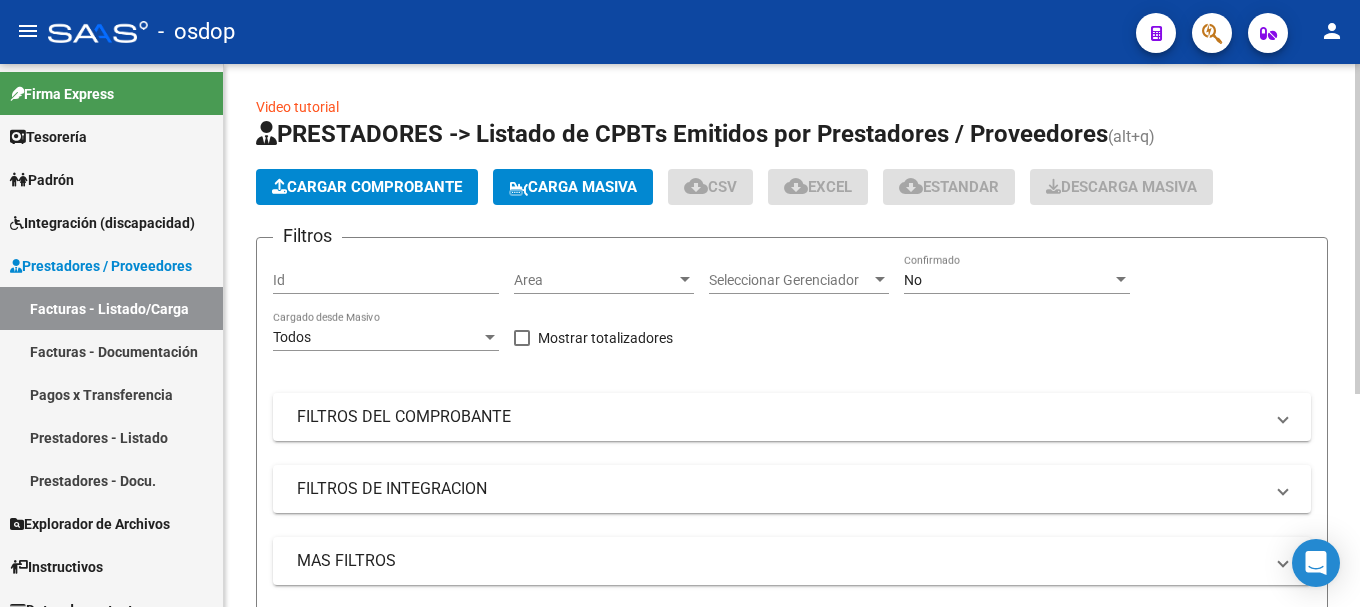 click on "Cargar Comprobante" 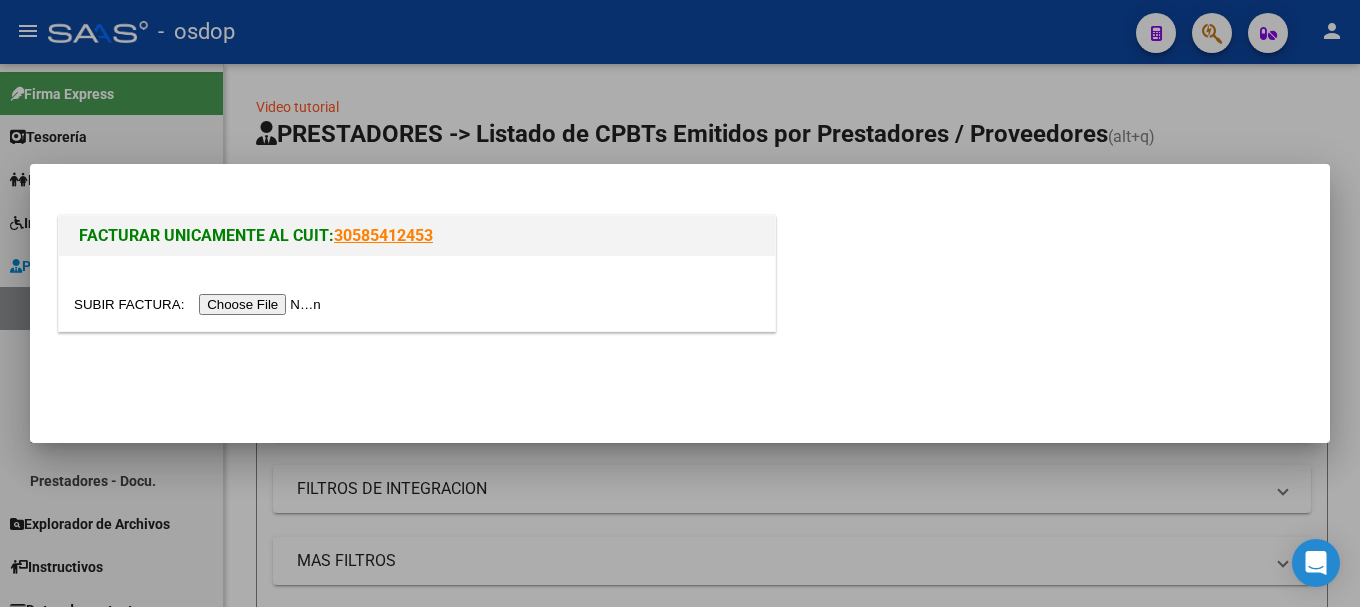 click at bounding box center (200, 304) 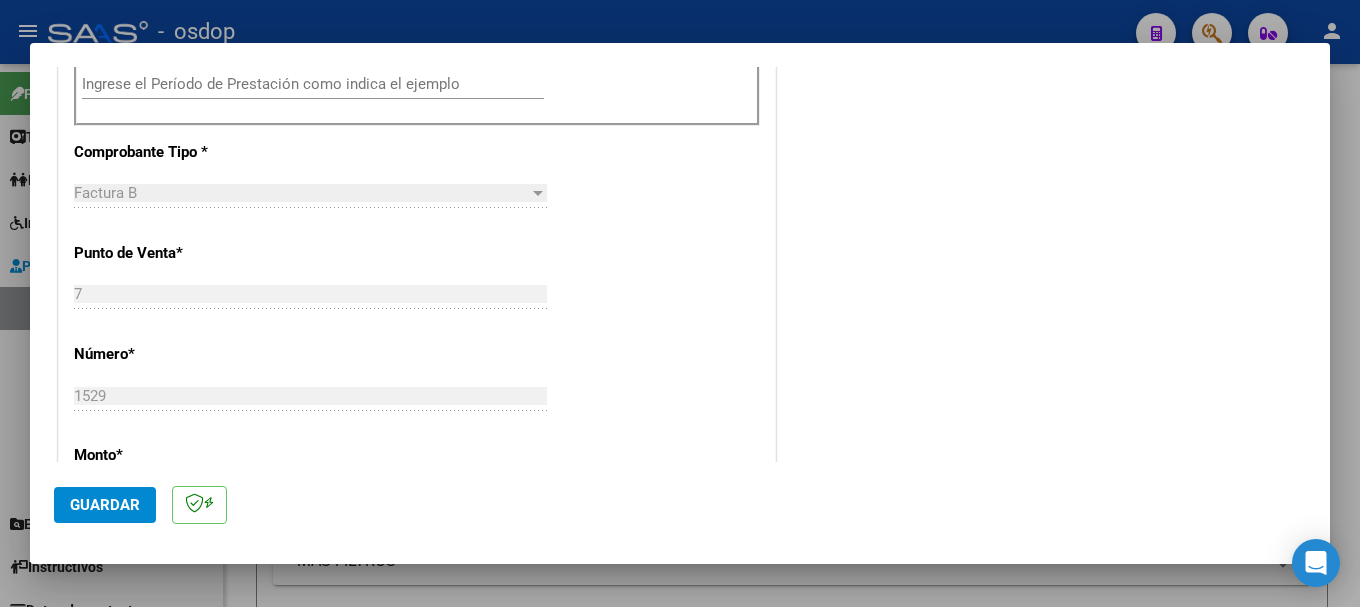 scroll, scrollTop: 500, scrollLeft: 0, axis: vertical 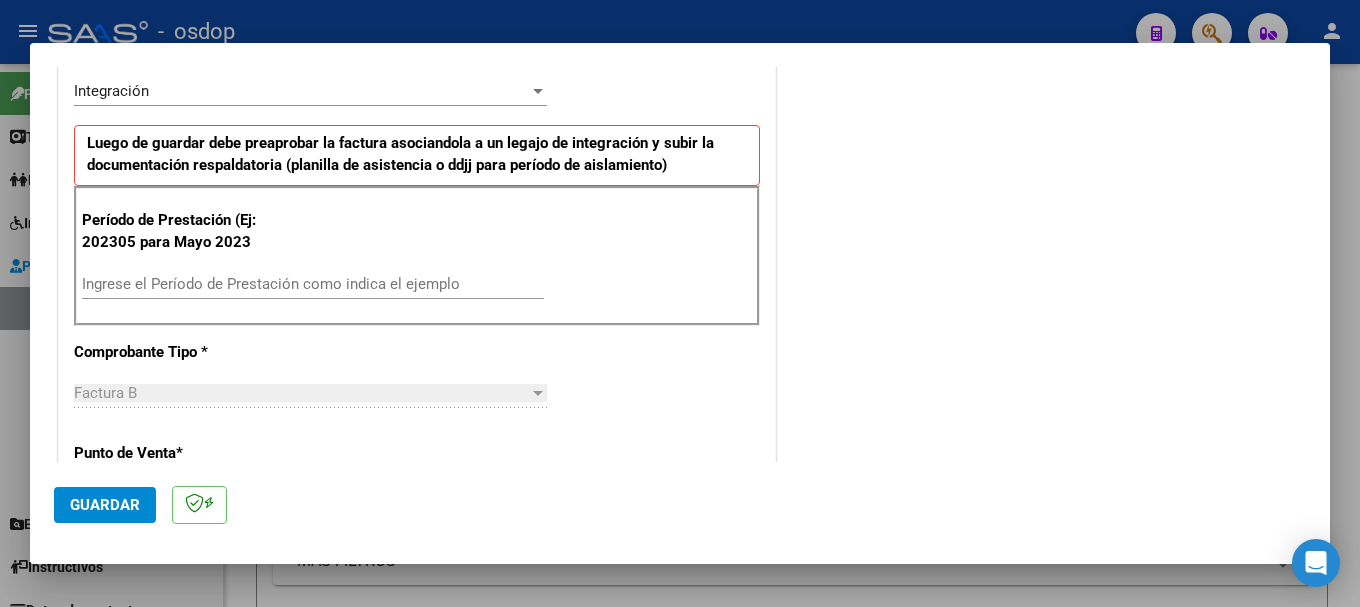 click on "Ingrese el Período de Prestación como indica el ejemplo" at bounding box center (313, 284) 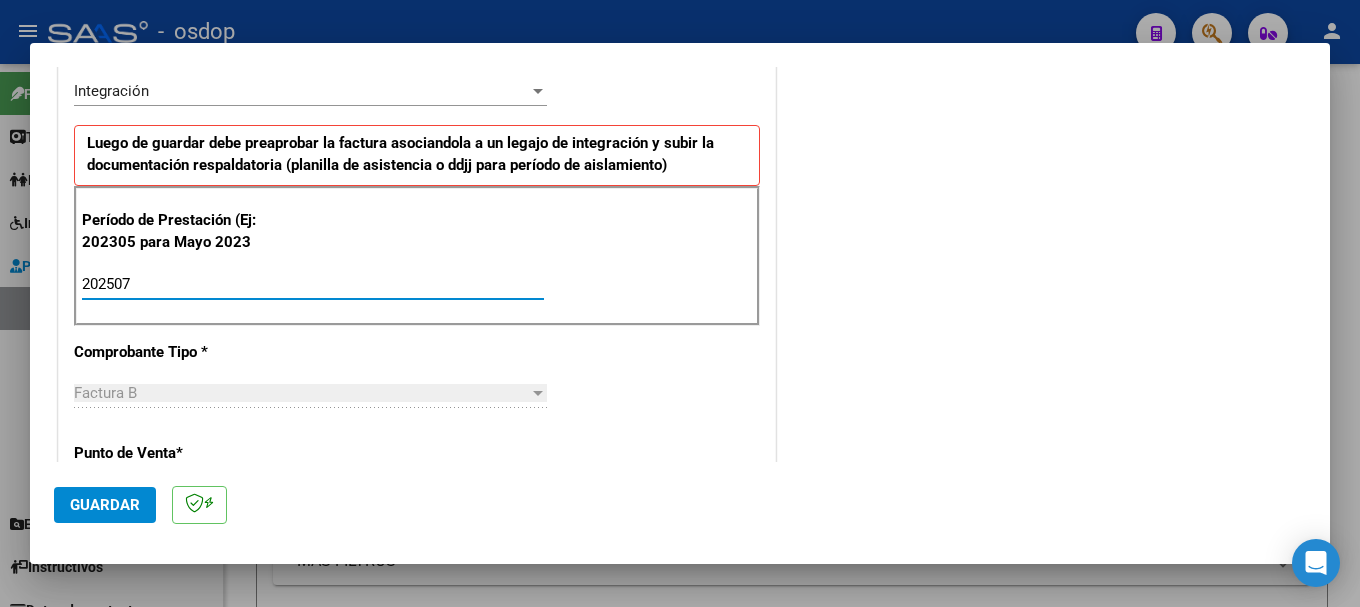 type on "202507" 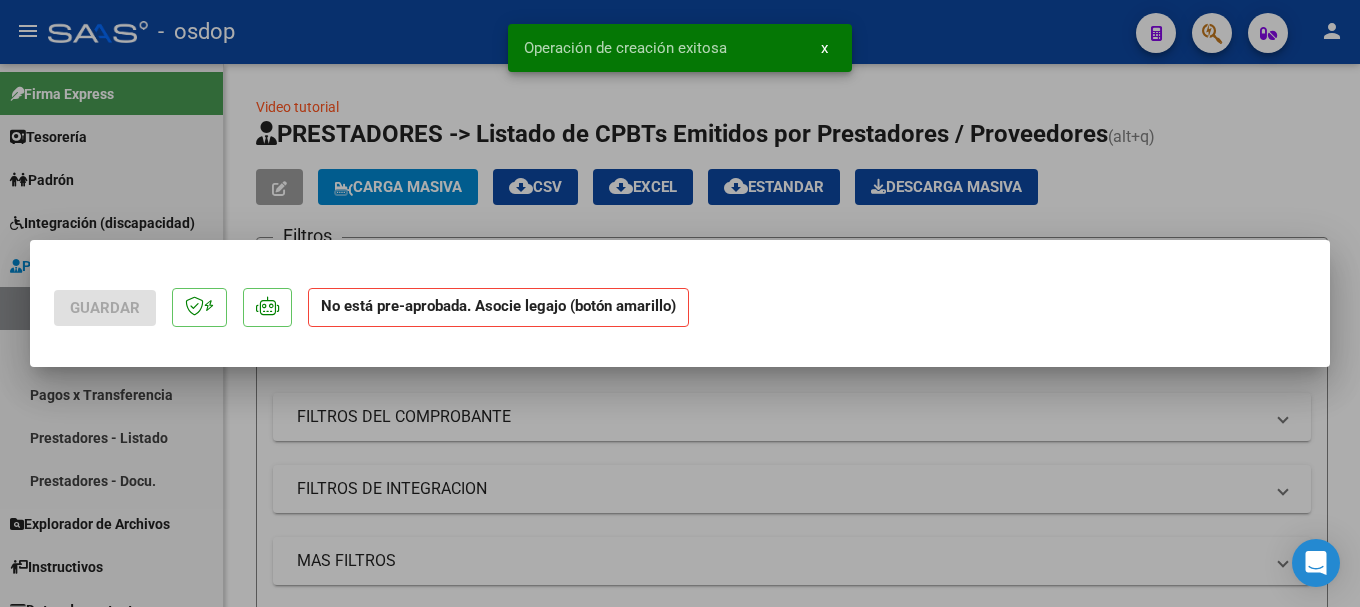 scroll, scrollTop: 0, scrollLeft: 0, axis: both 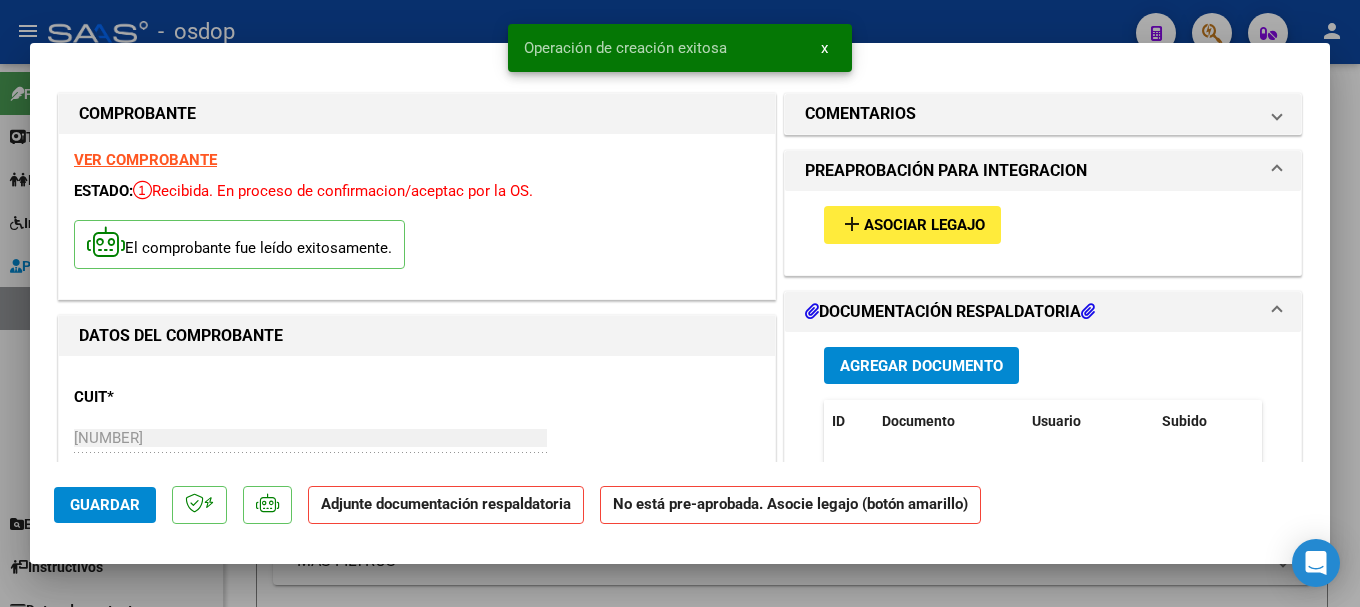click on "Agregar Documento" at bounding box center (921, 366) 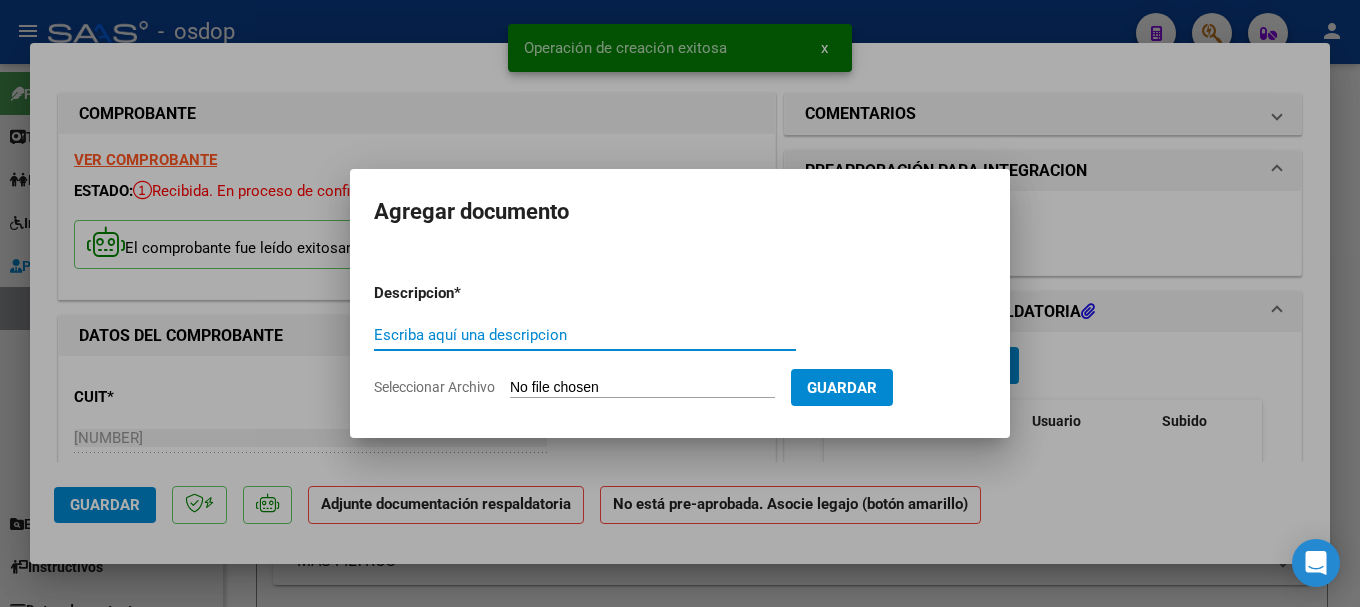 click on "Escriba aquí una descripcion" at bounding box center (585, 335) 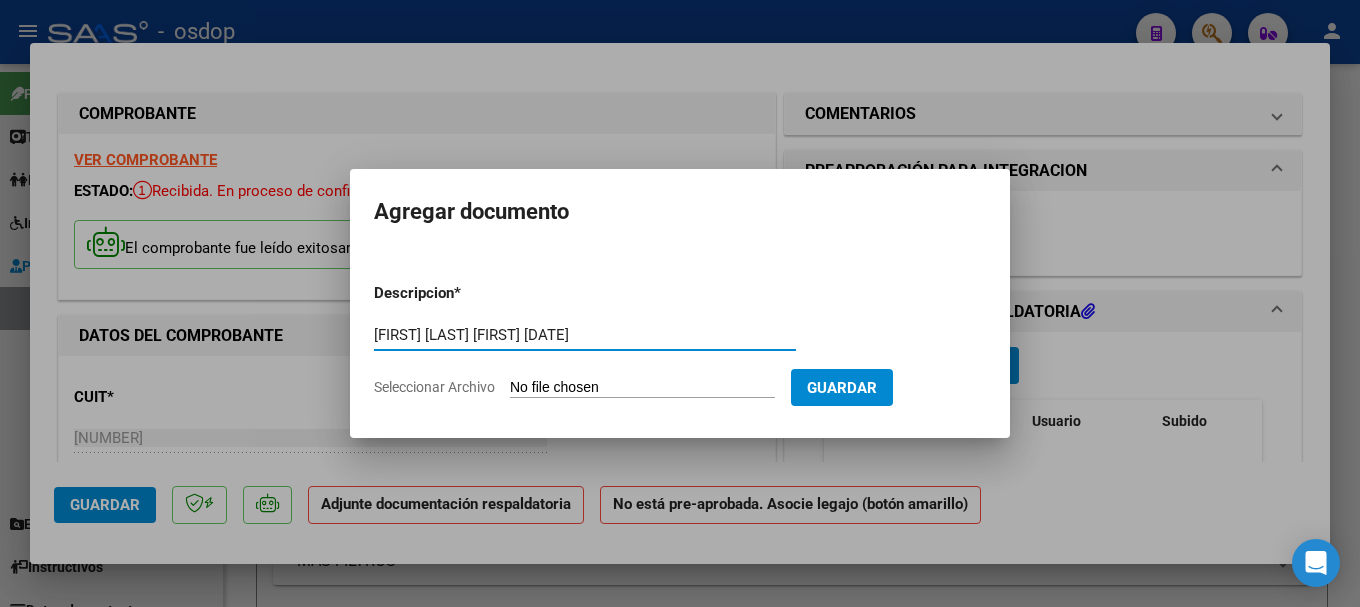 type on "[FIRST] [LAST] [FIRST] [DATE]" 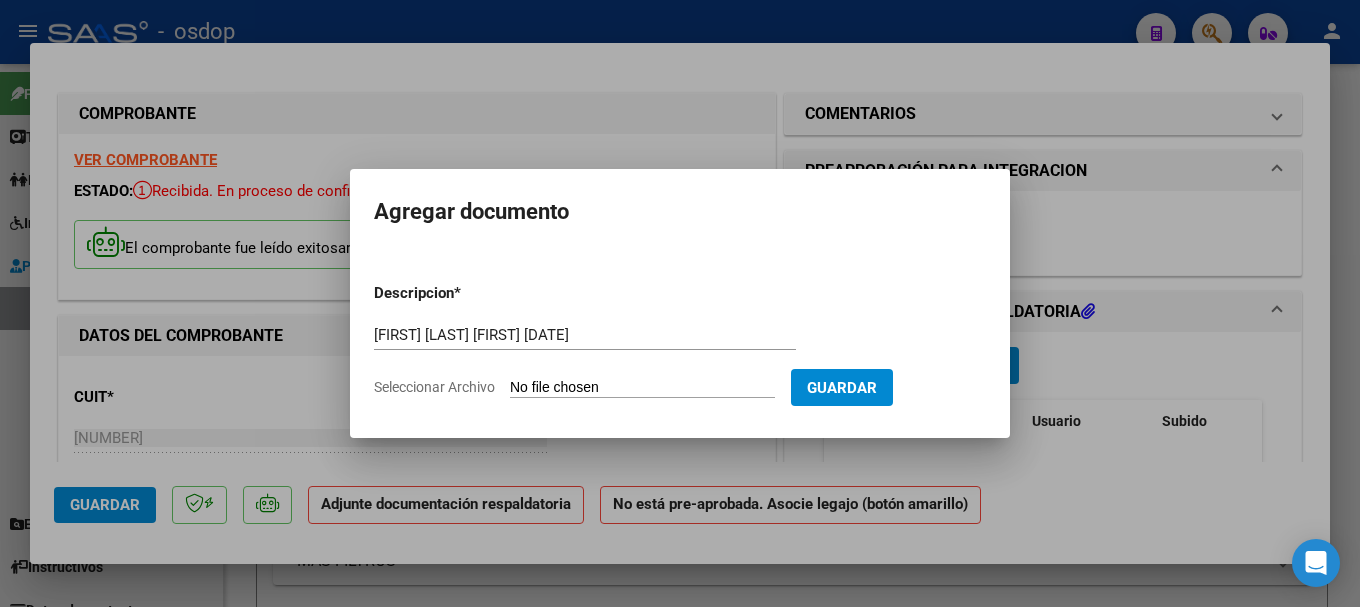 click on "Seleccionar Archivo" at bounding box center (642, 388) 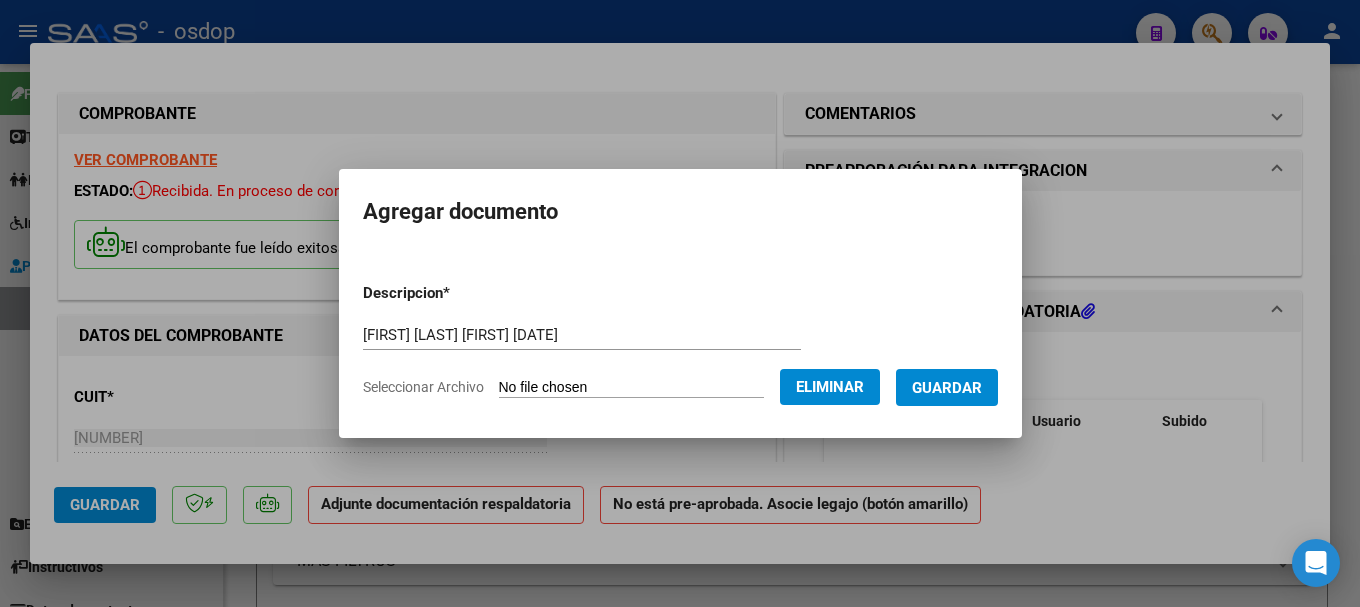 click on "Guardar" at bounding box center [947, 387] 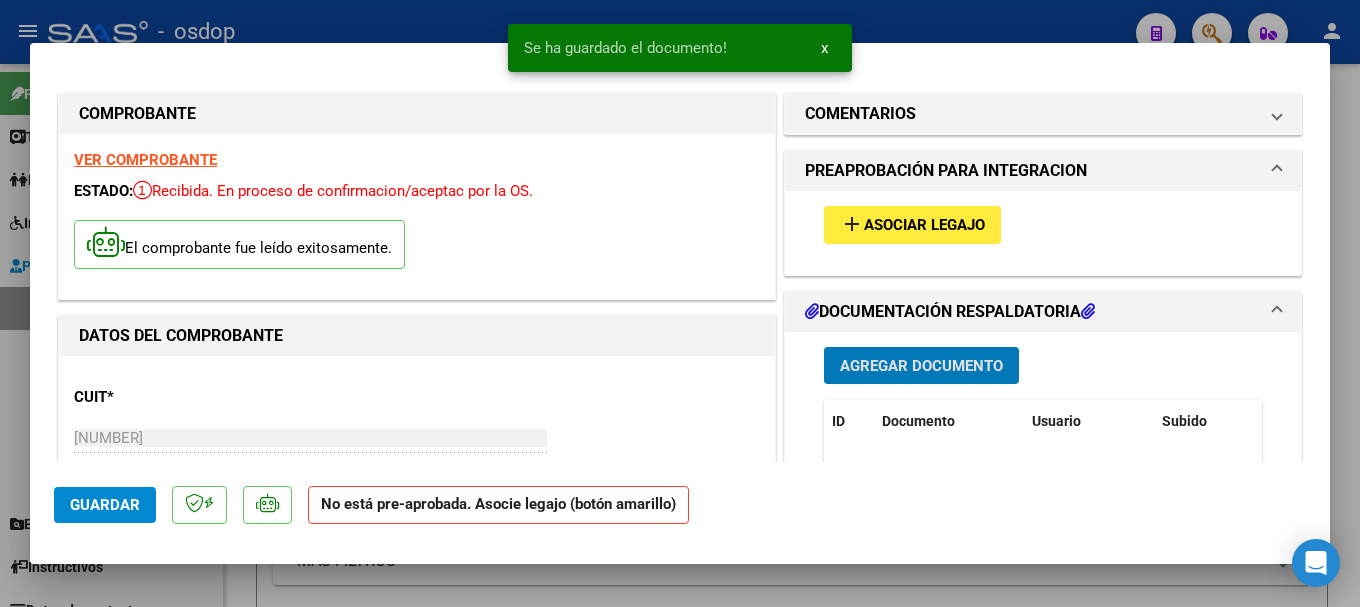 click on "Asociar Legajo" at bounding box center (924, 226) 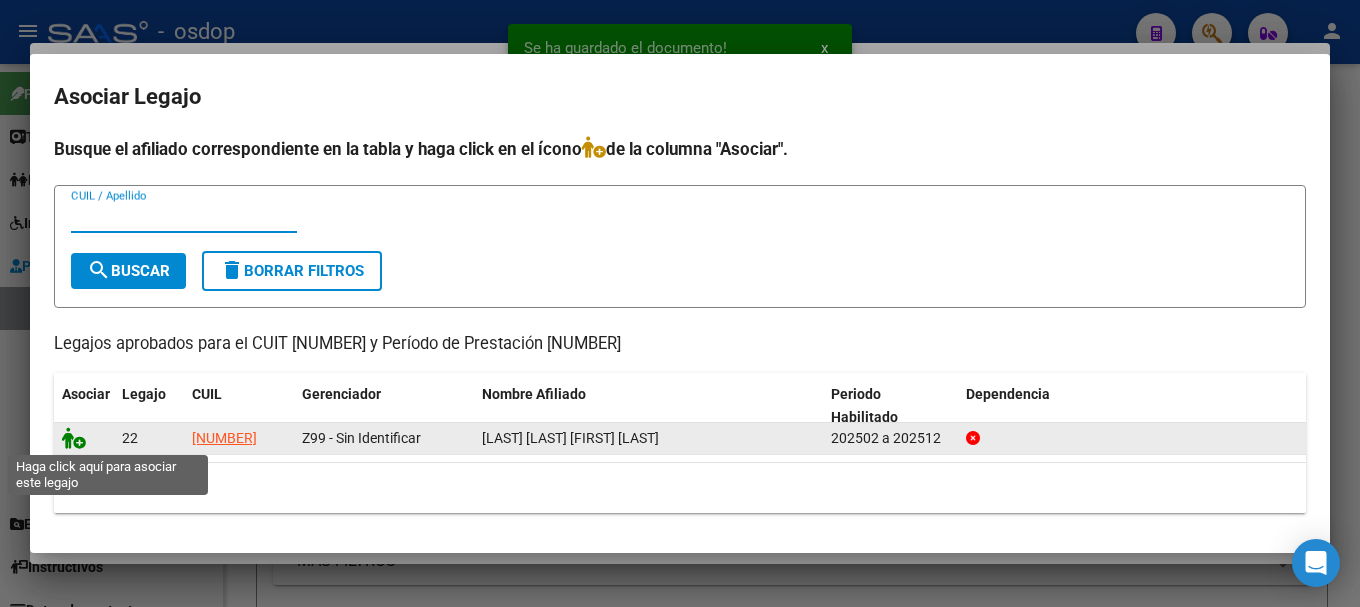 click 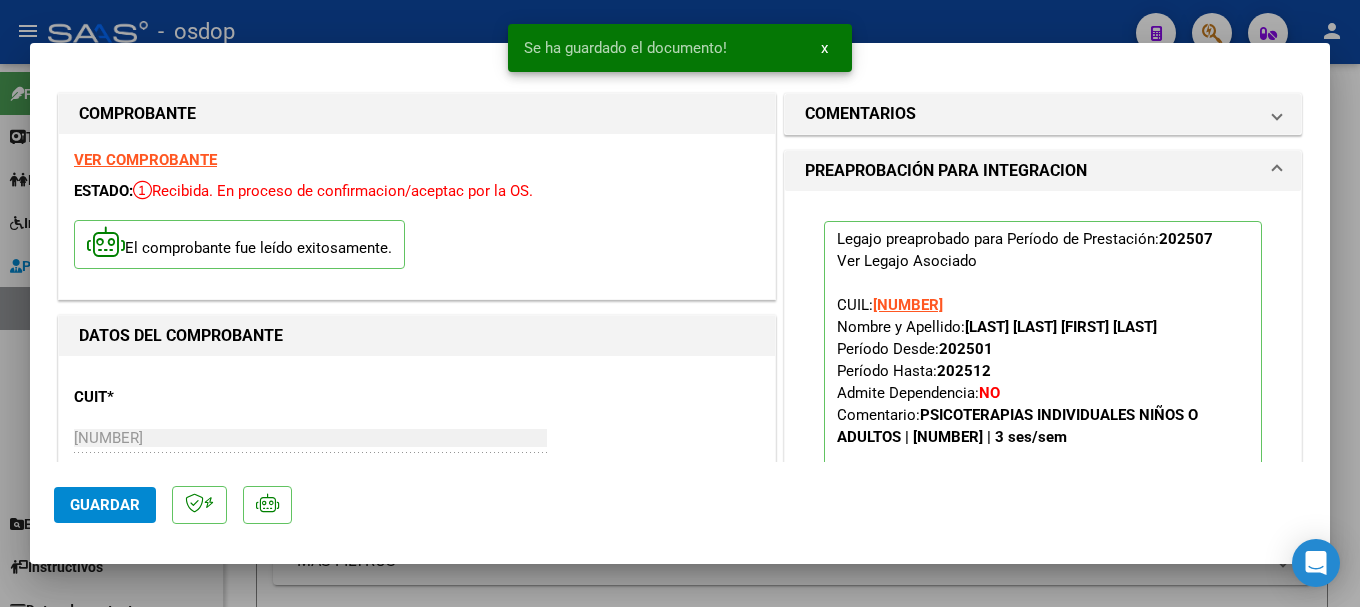 click on "Guardar" 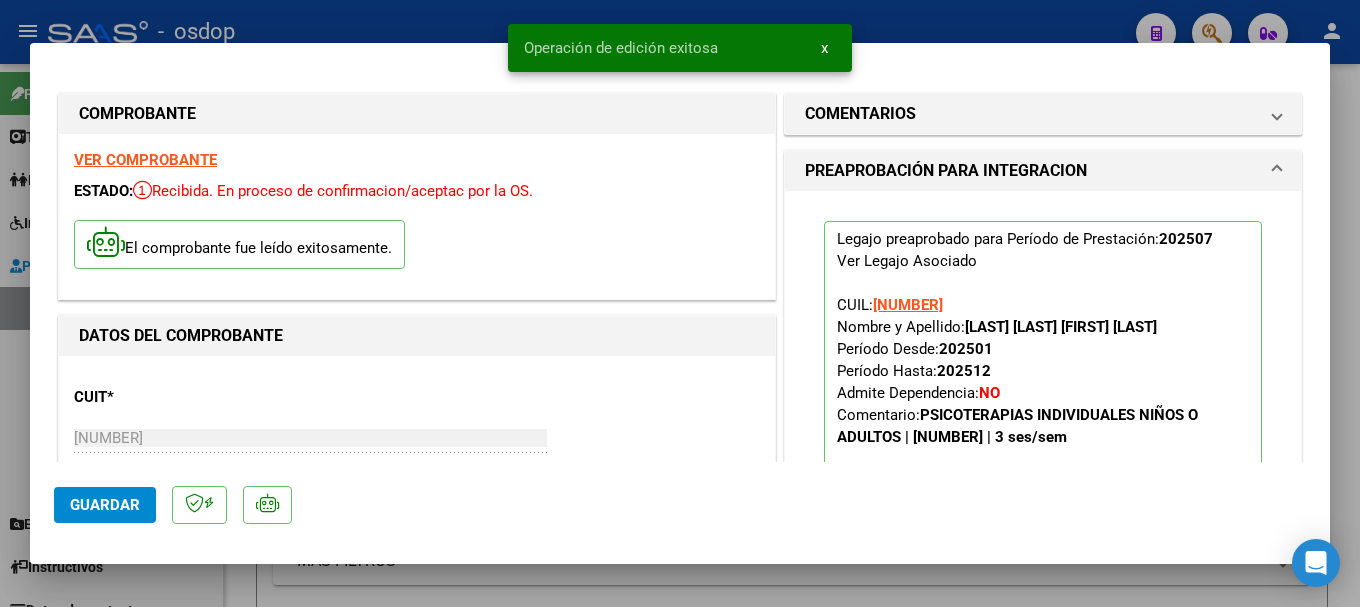 click at bounding box center [680, 303] 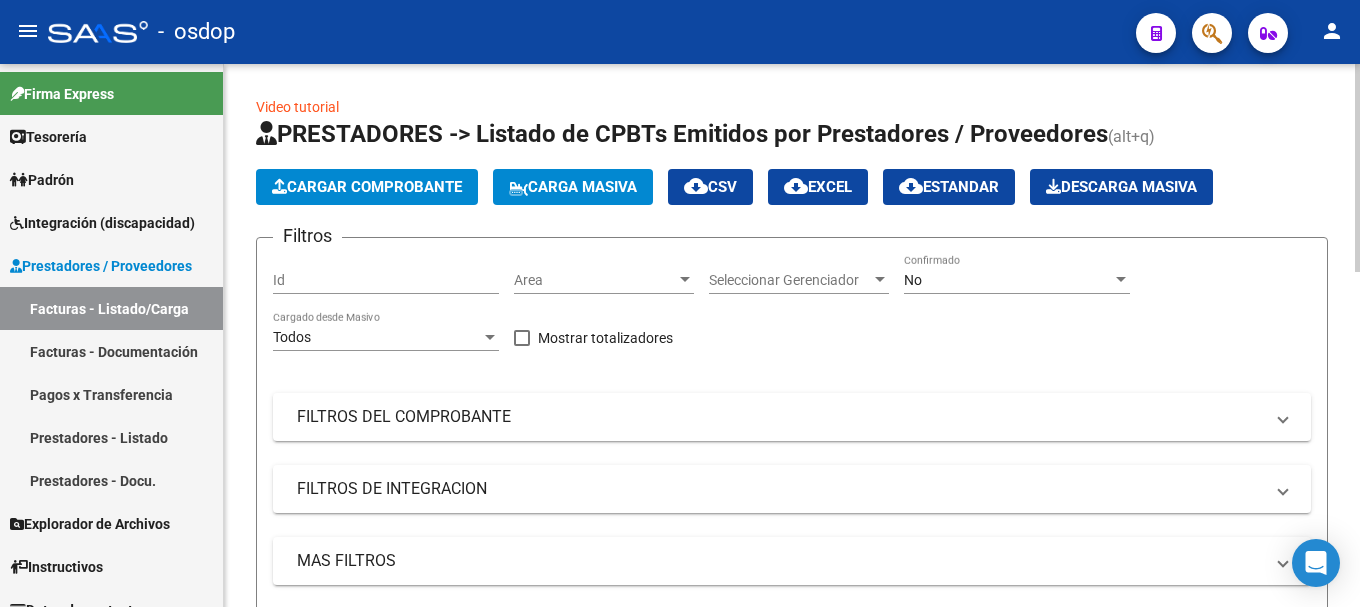 click on "Cargar Comprobante" 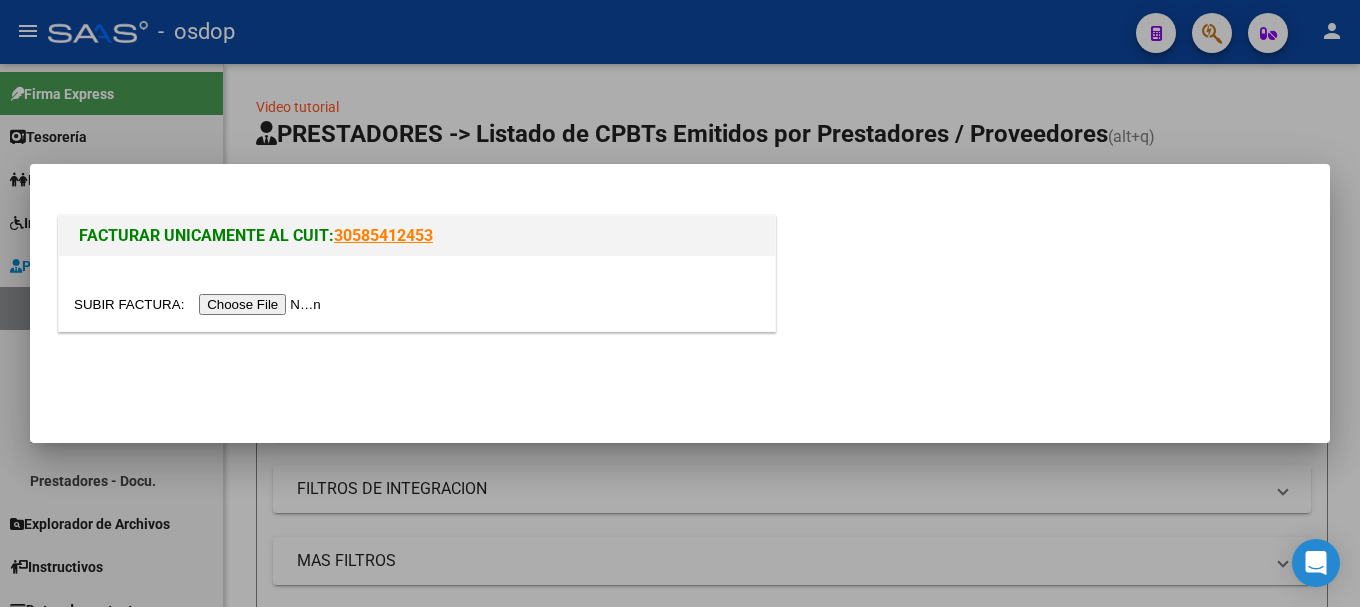 drag, startPoint x: 245, startPoint y: 288, endPoint x: 248, endPoint y: 328, distance: 40.112343 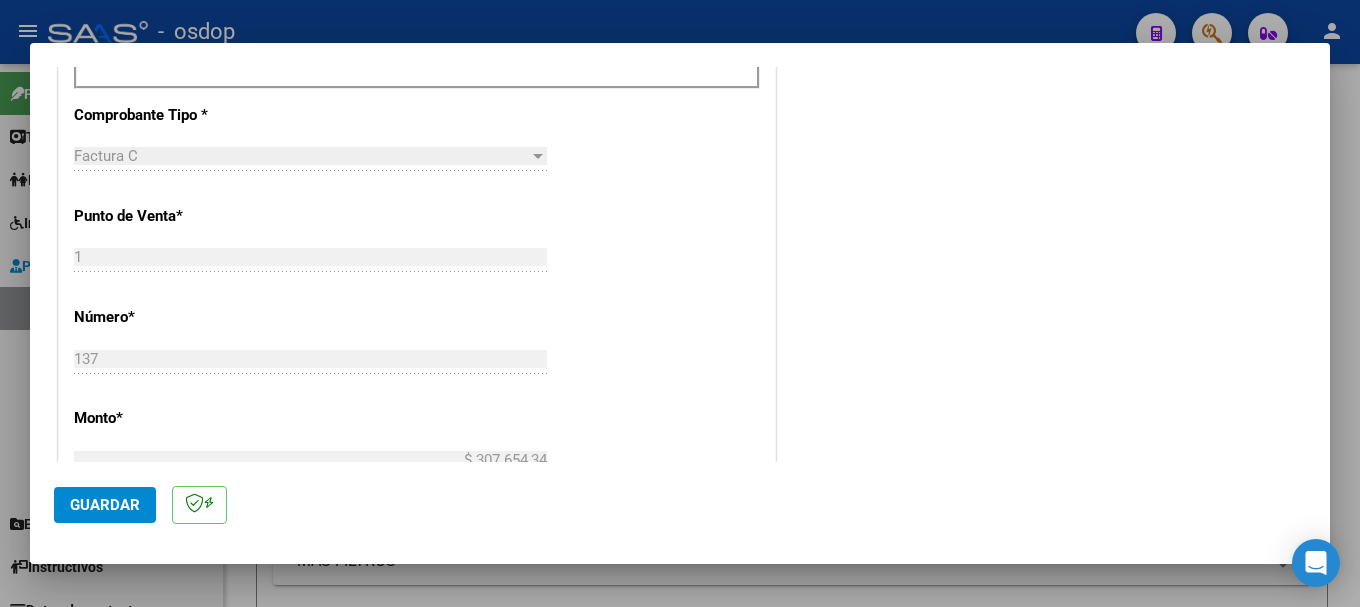scroll, scrollTop: 637, scrollLeft: 0, axis: vertical 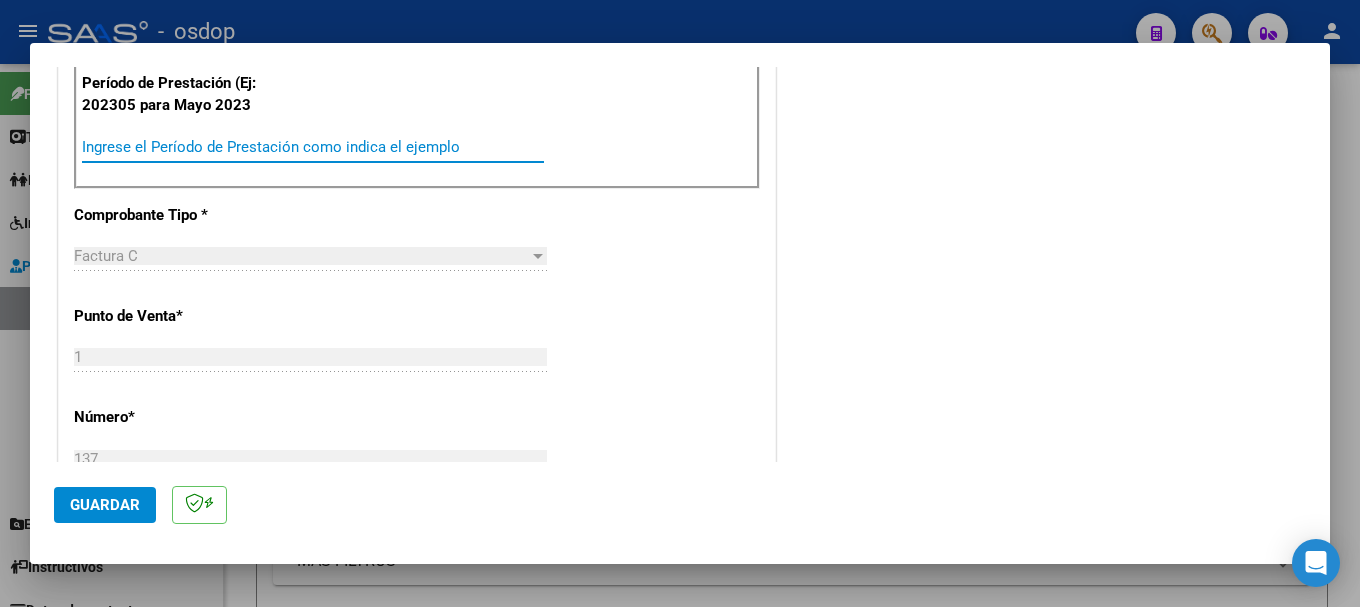 click on "Ingrese el Período de Prestación como indica el ejemplo" at bounding box center (313, 147) 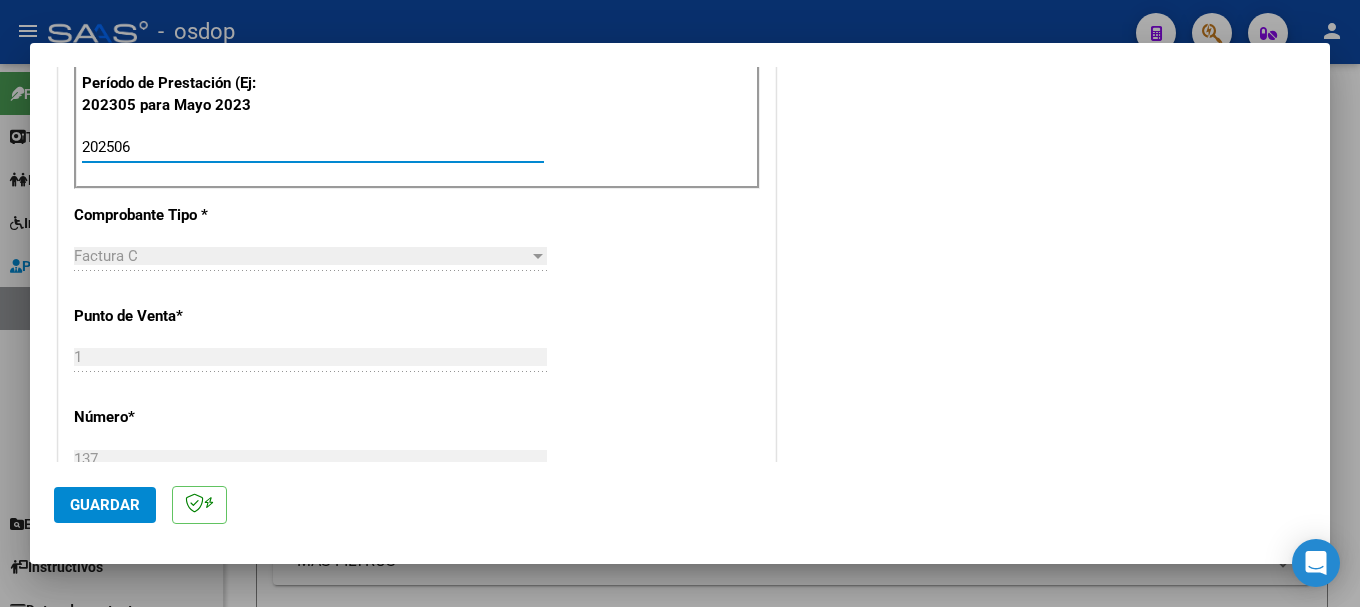 type on "202506" 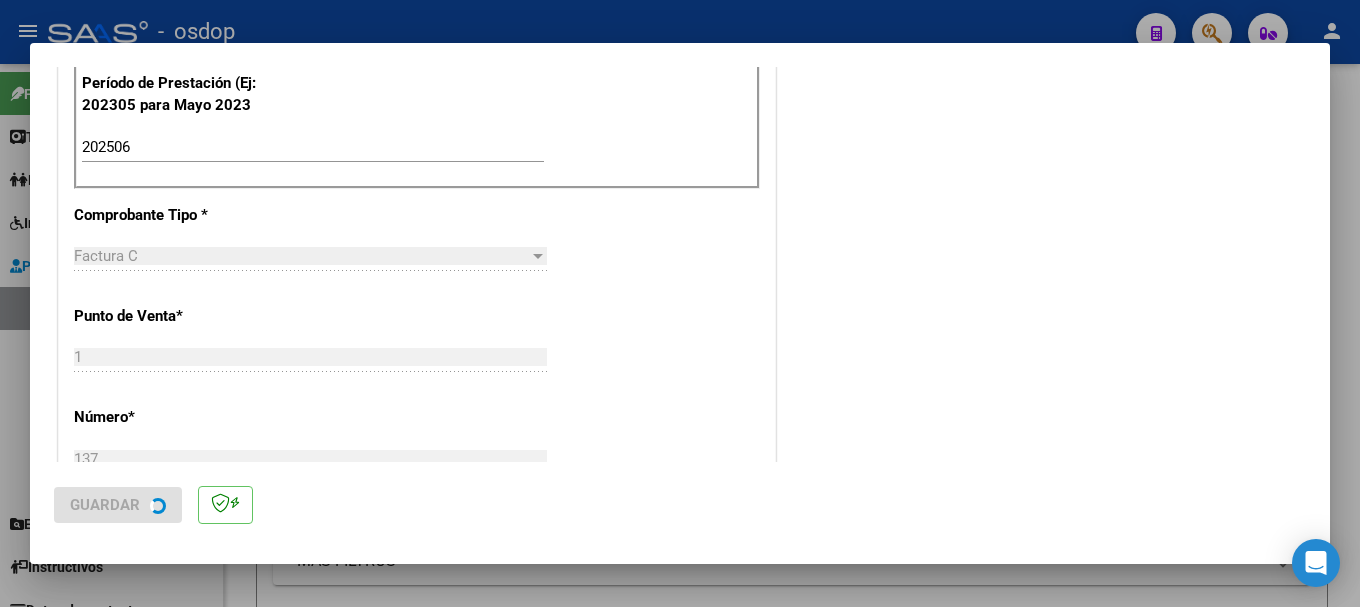 scroll, scrollTop: 0, scrollLeft: 0, axis: both 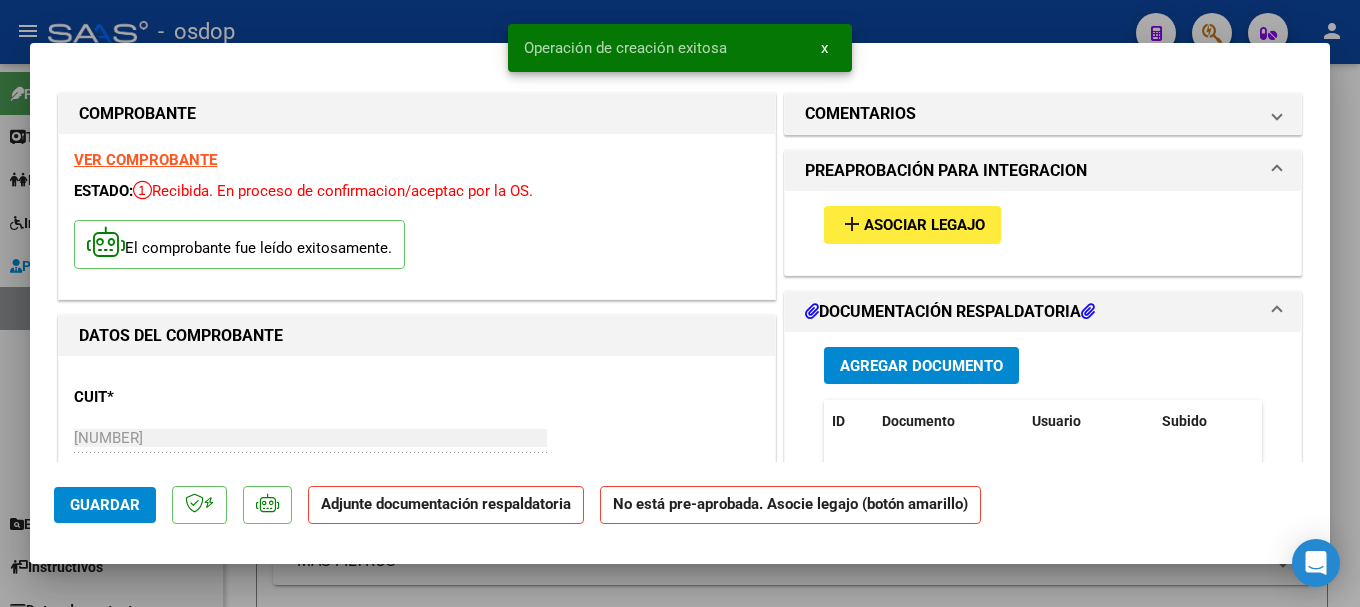 click on "Agregar Documento" at bounding box center (921, 366) 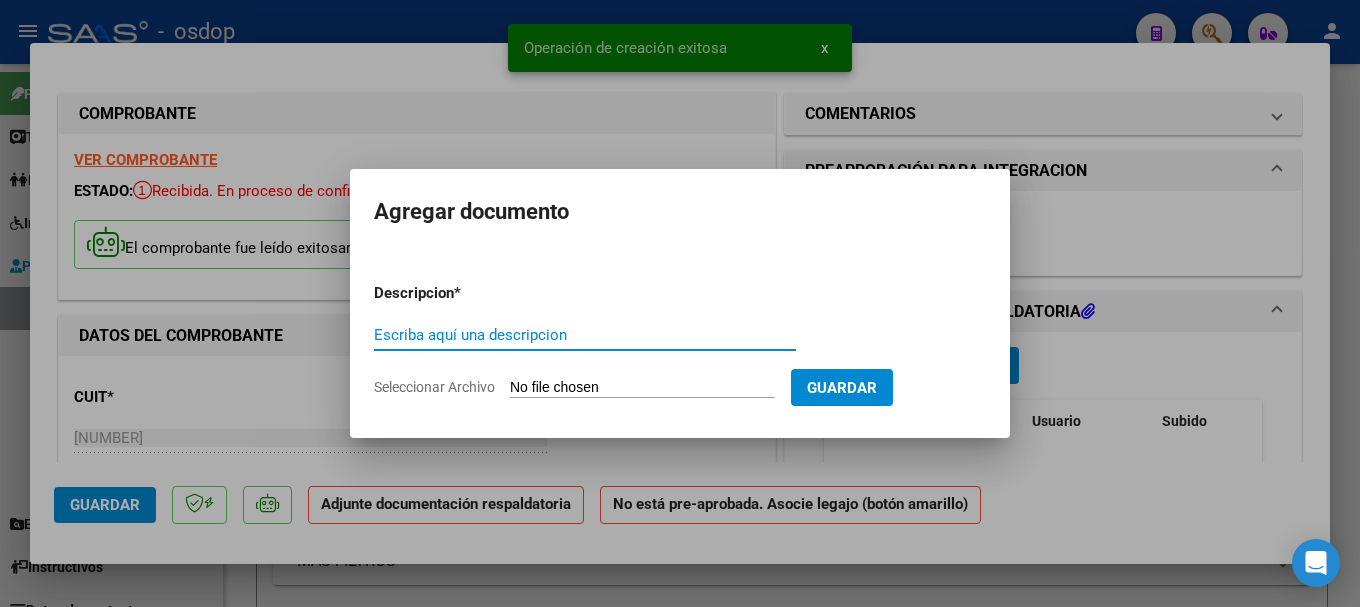 click on "Escriba aquí una descripcion" at bounding box center (585, 335) 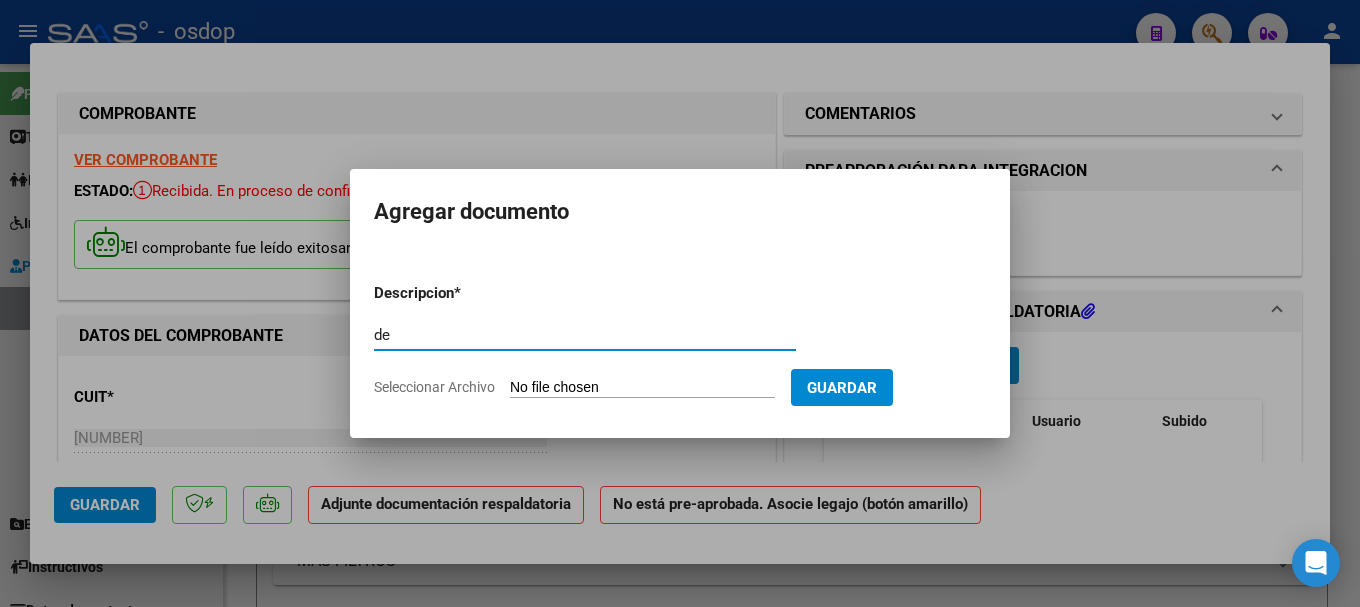 type on "d" 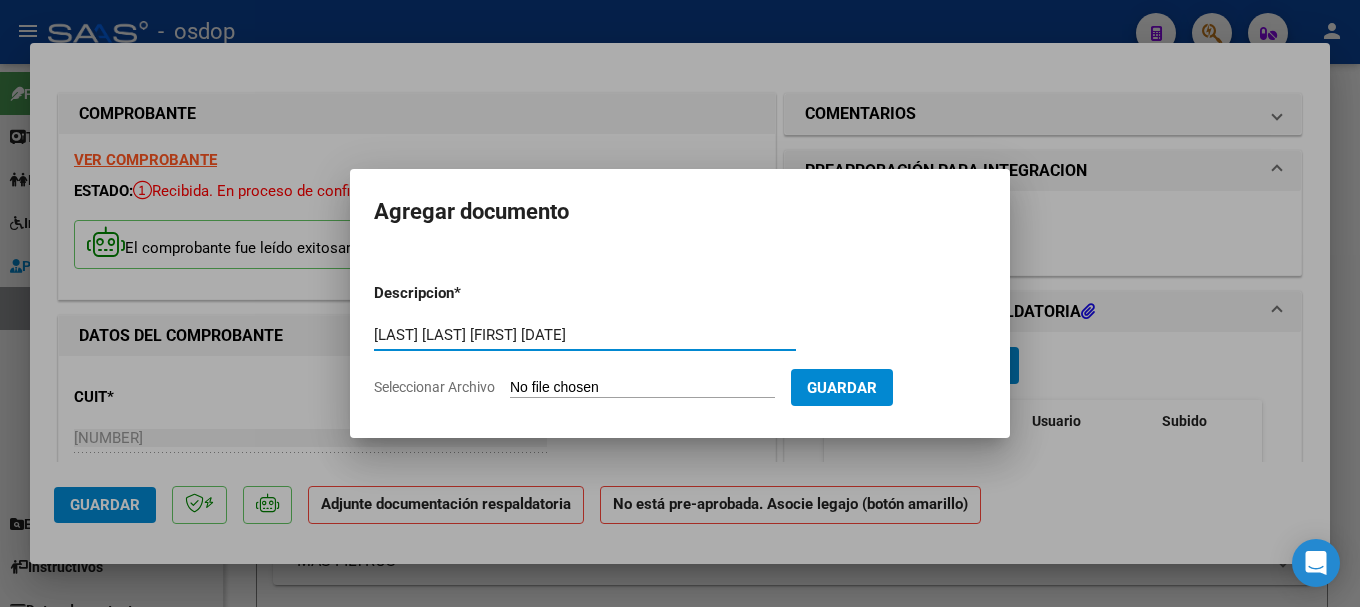 type on "[LAST] [LAST] [FIRST] [DATE]" 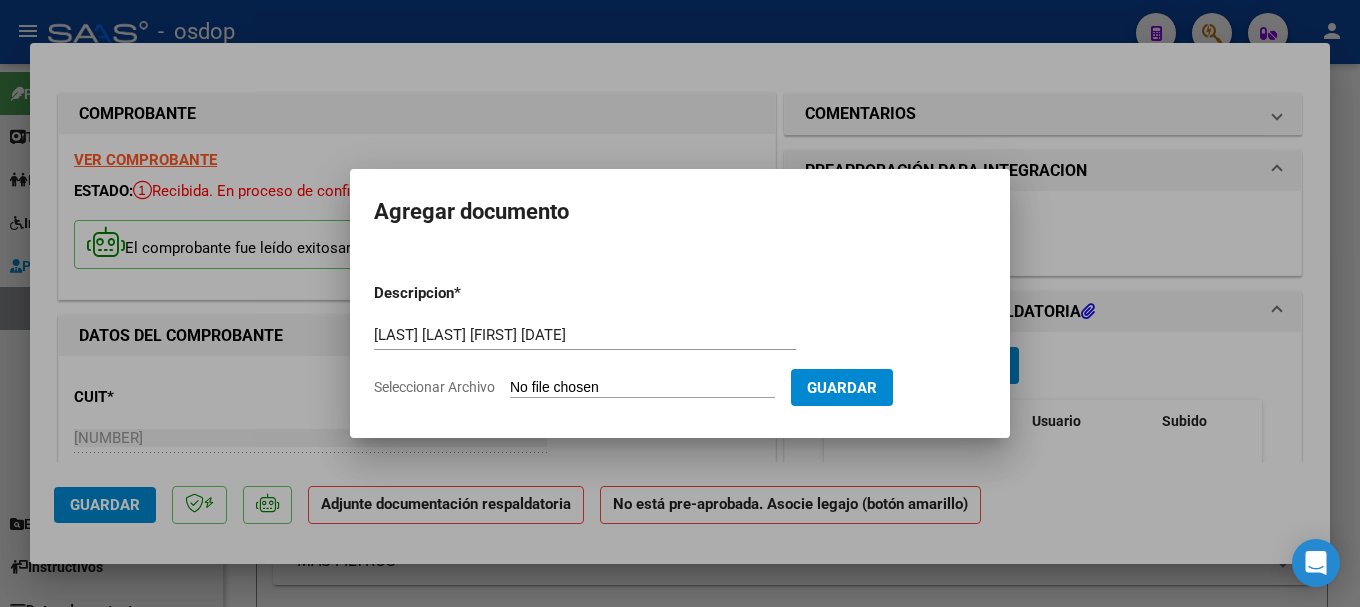 click on "Seleccionar Archivo" at bounding box center (642, 388) 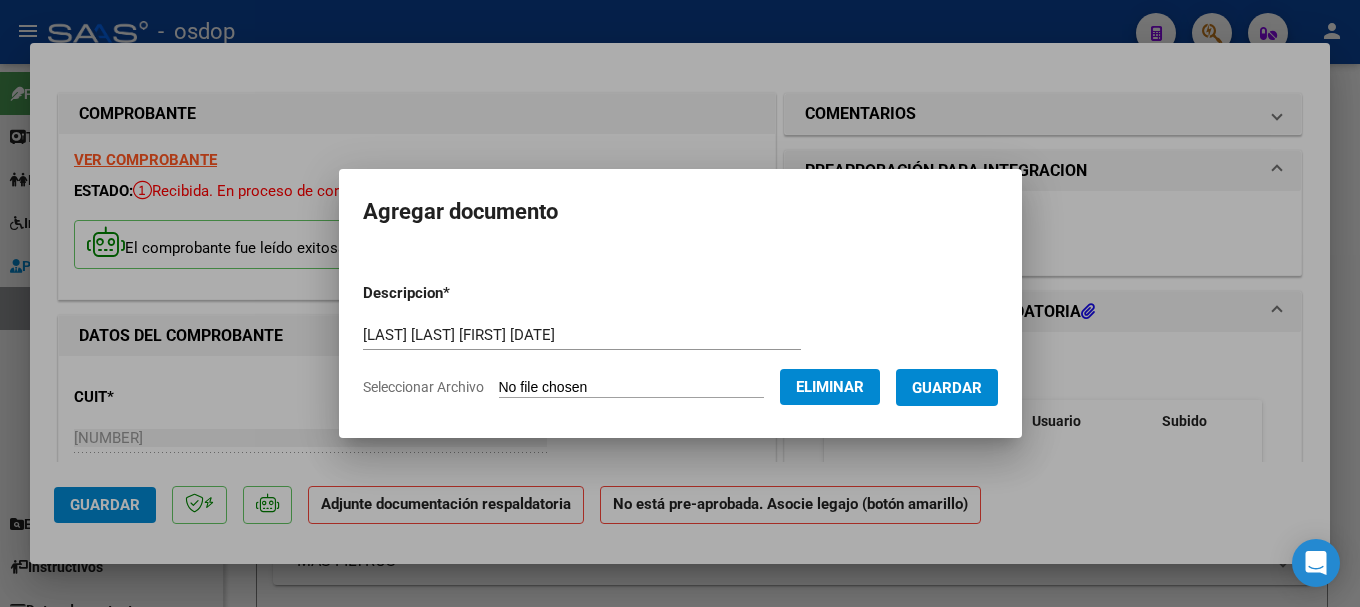 click on "Guardar" at bounding box center (947, 388) 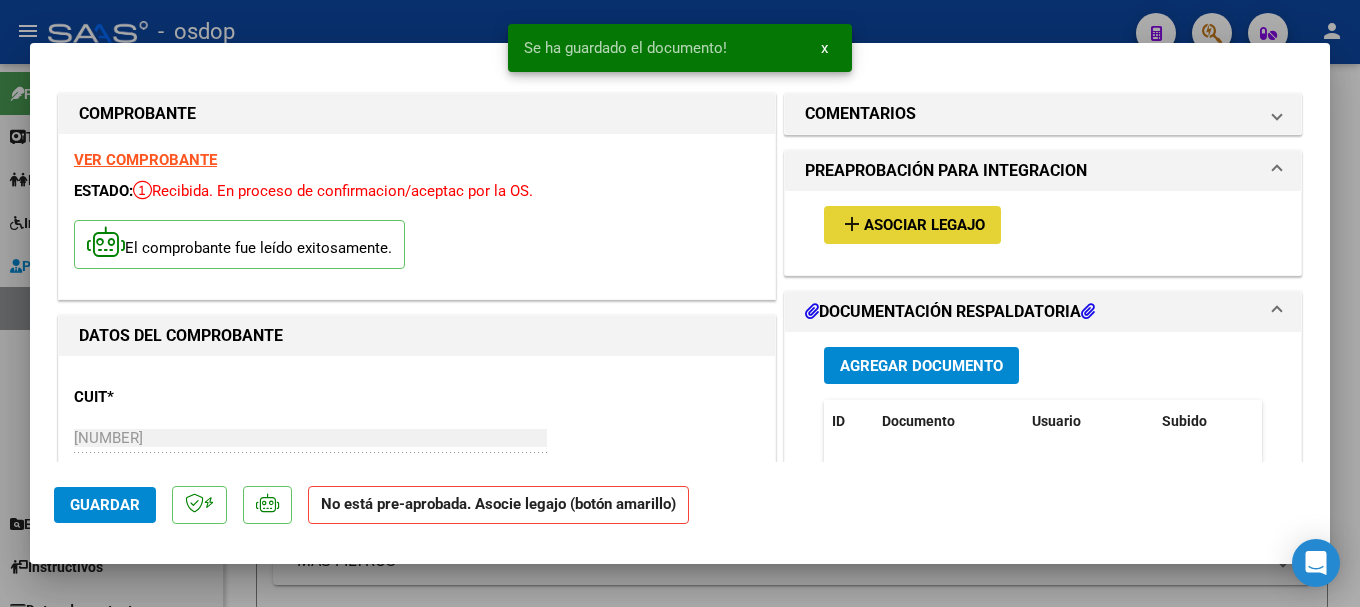 click on "Asociar Legajo" at bounding box center [924, 226] 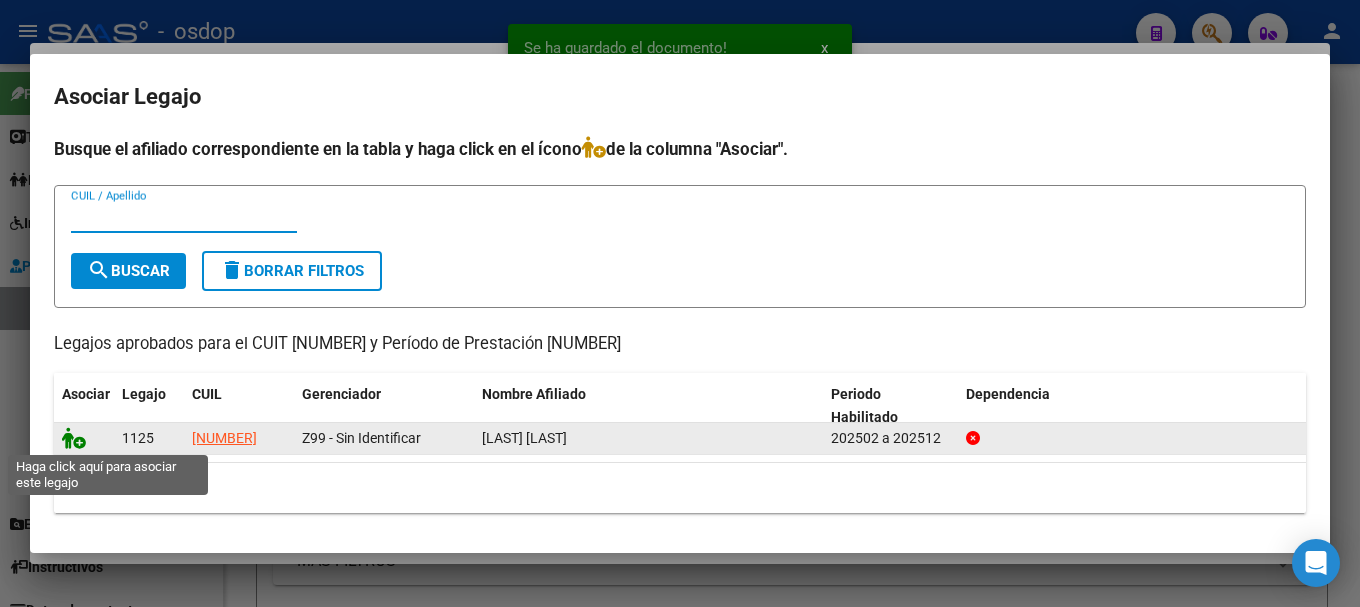 click 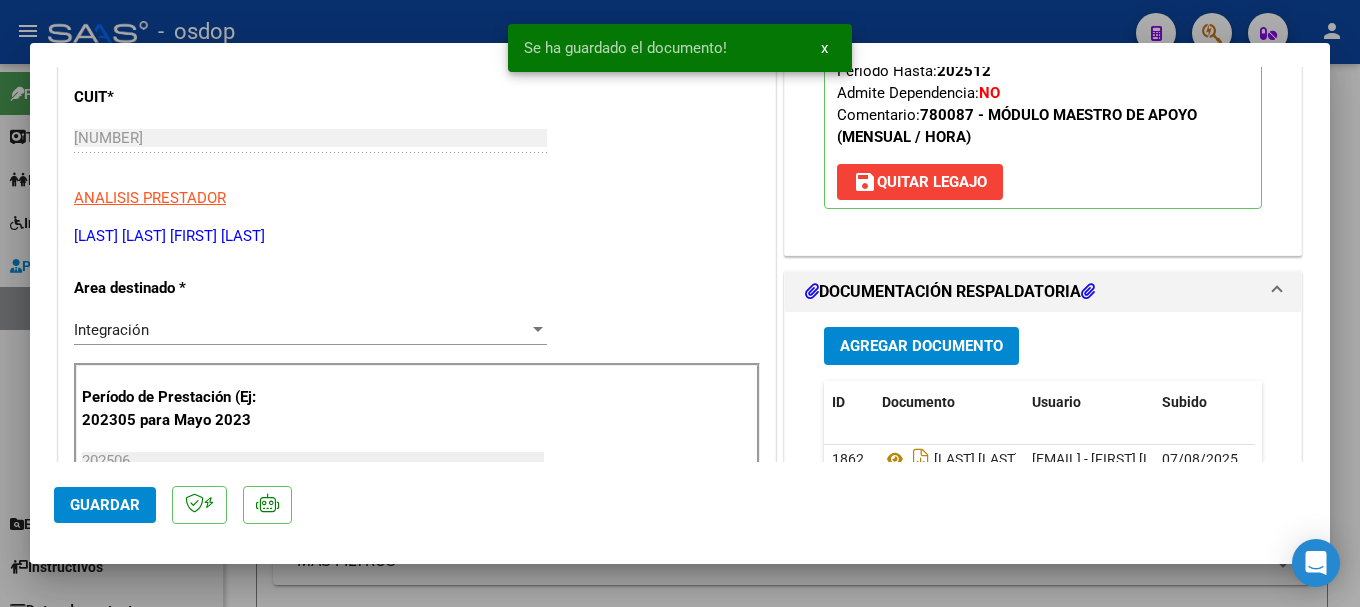 scroll, scrollTop: 400, scrollLeft: 0, axis: vertical 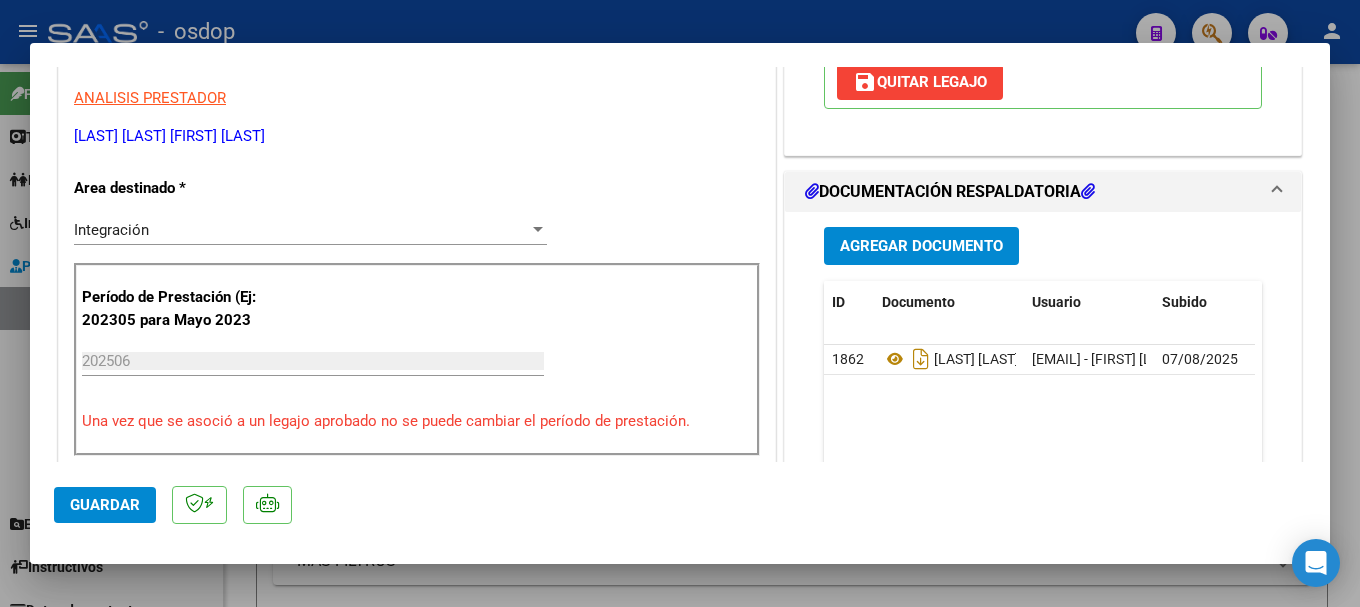 click on "Guardar" 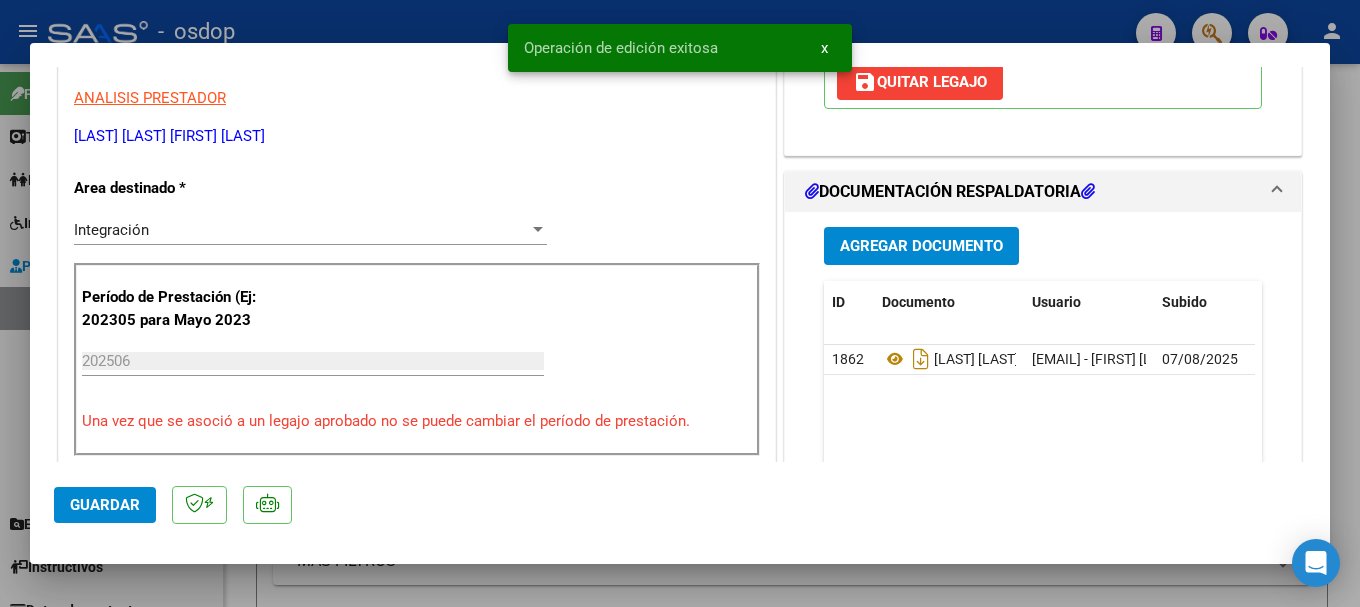 click at bounding box center [680, 303] 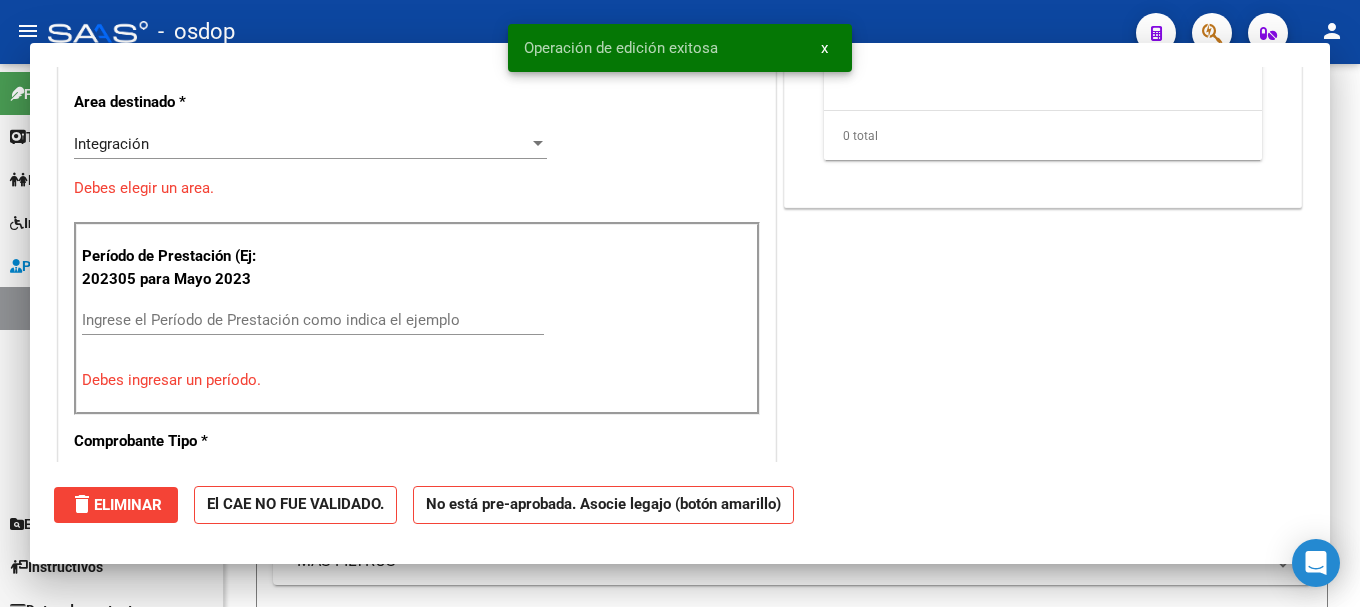 scroll, scrollTop: 339, scrollLeft: 0, axis: vertical 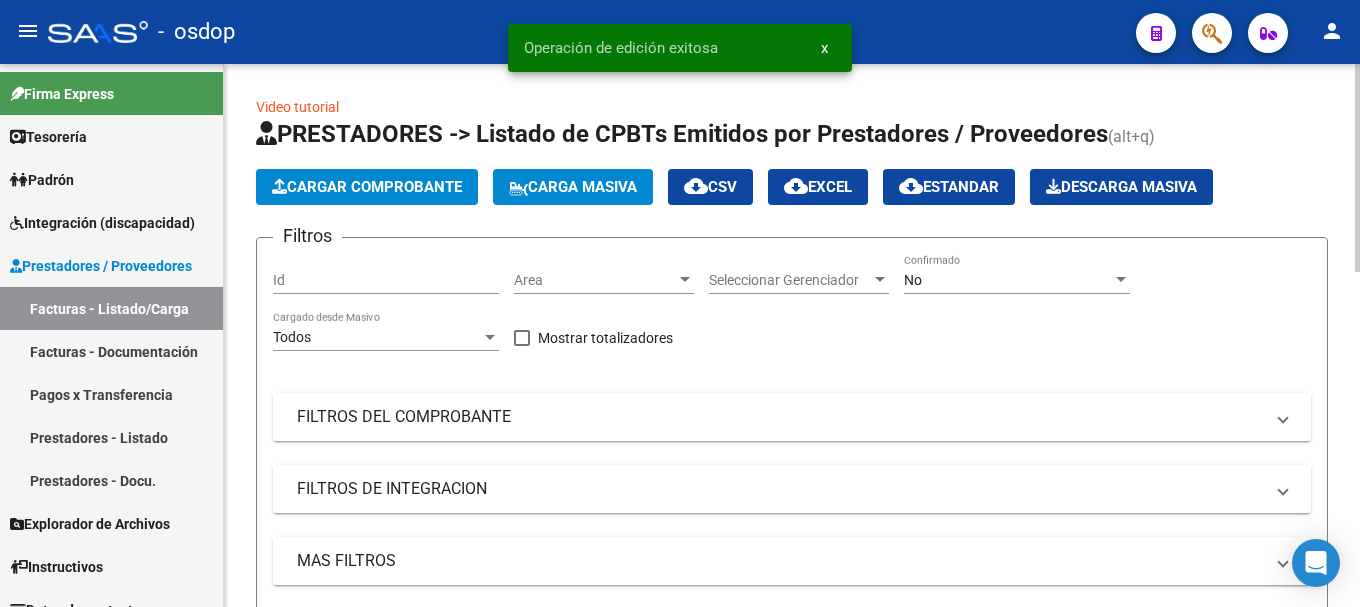 click on "Cargar Comprobante" 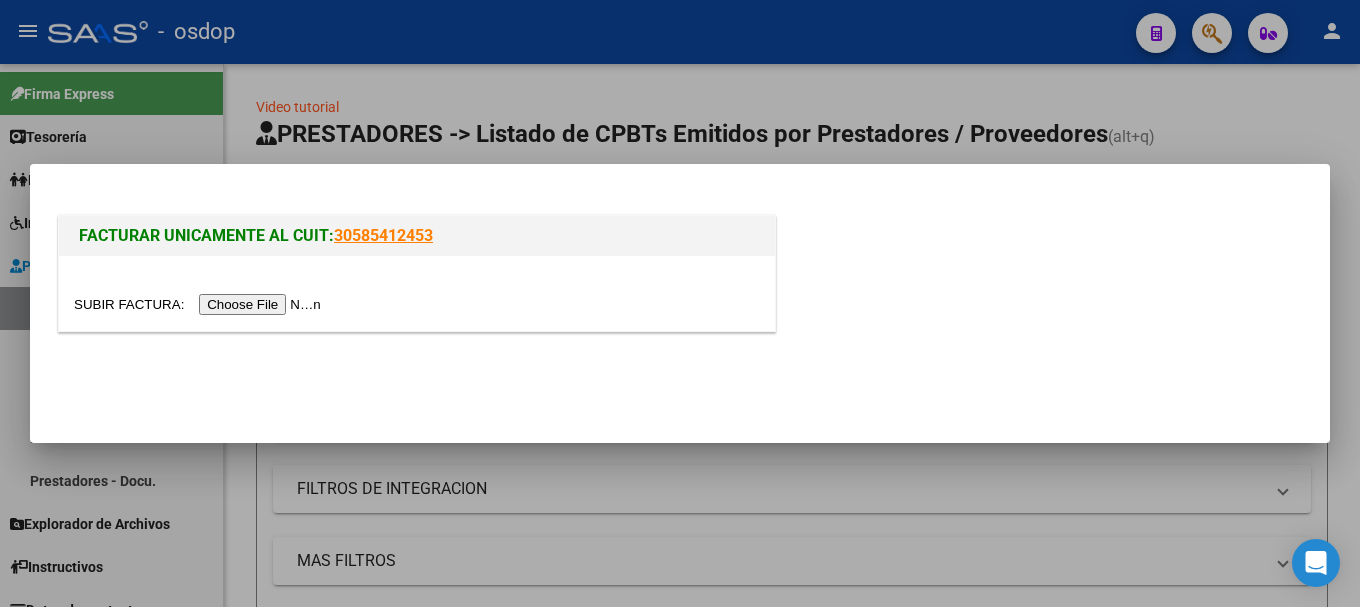 click at bounding box center (200, 304) 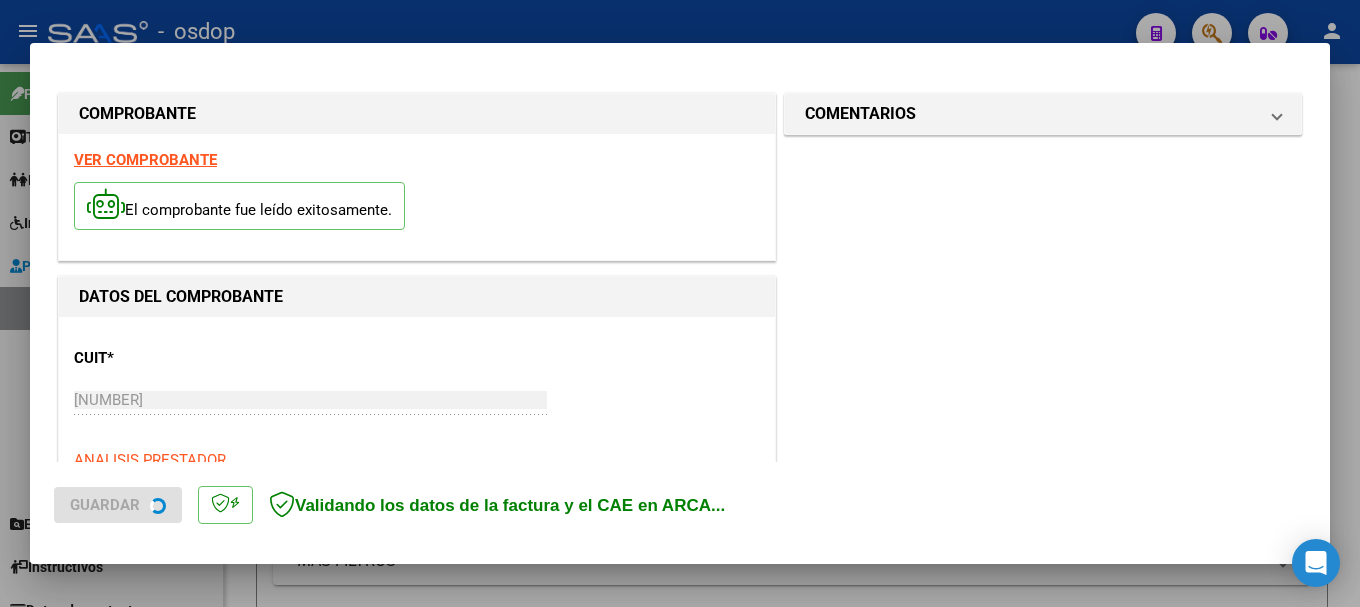 scroll, scrollTop: 500, scrollLeft: 0, axis: vertical 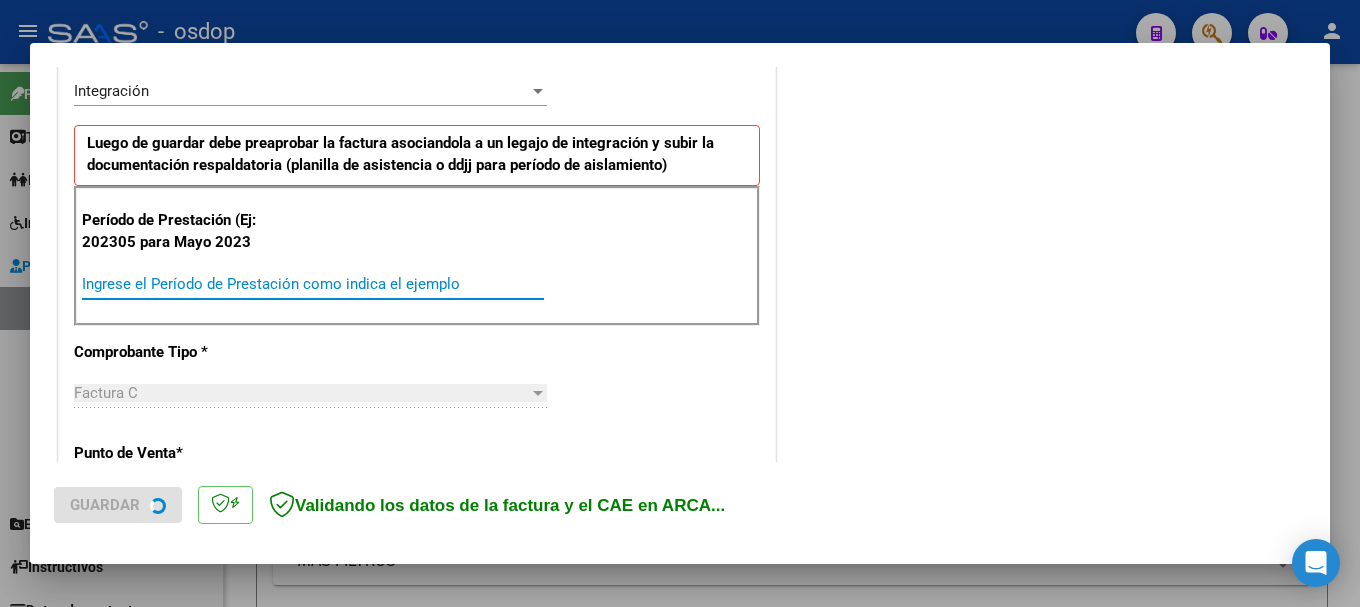 click on "Ingrese el Período de Prestación como indica el ejemplo" at bounding box center (313, 284) 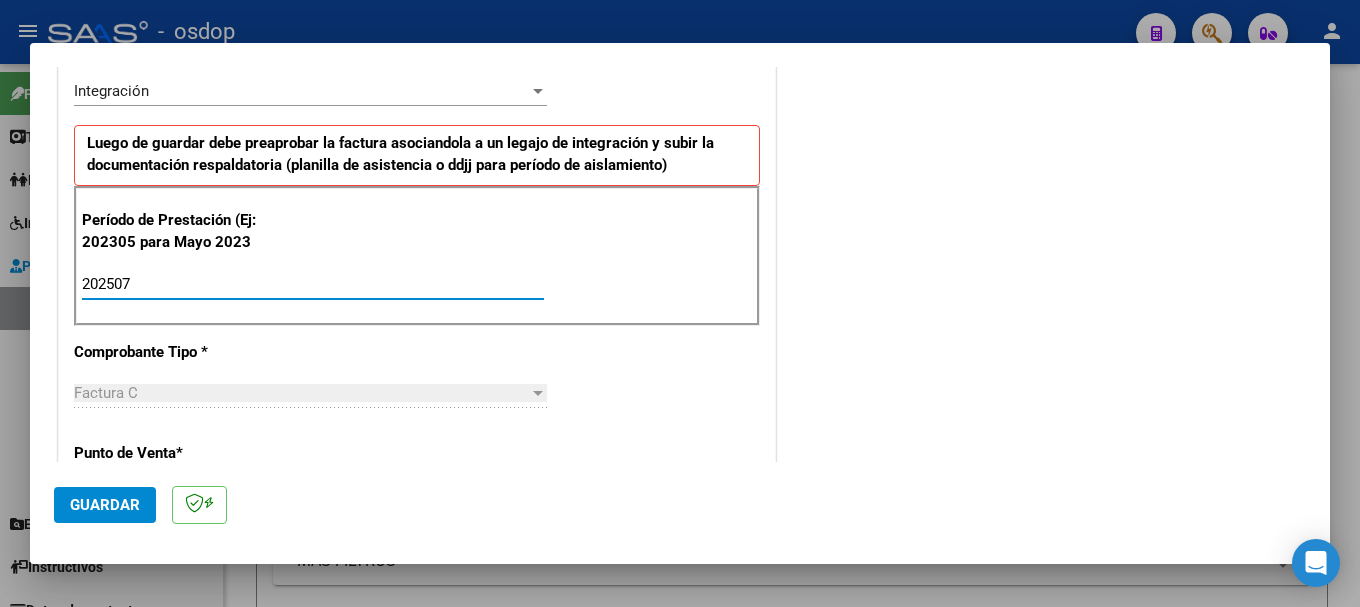 type on "202507" 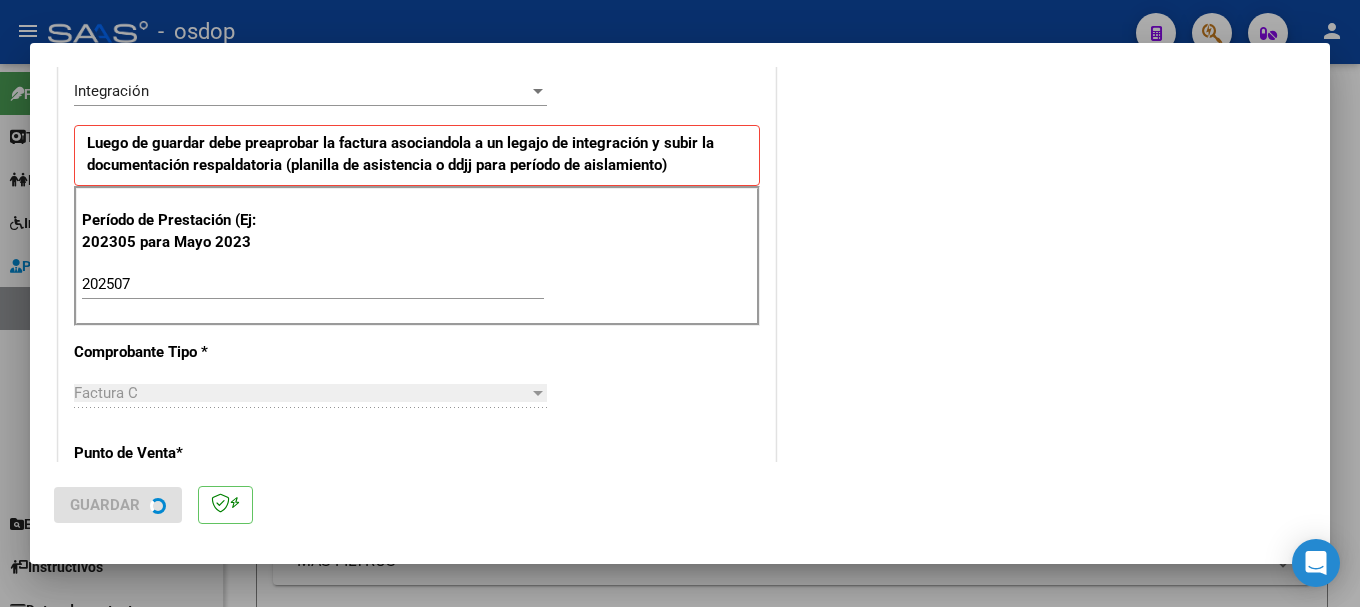 scroll, scrollTop: 0, scrollLeft: 0, axis: both 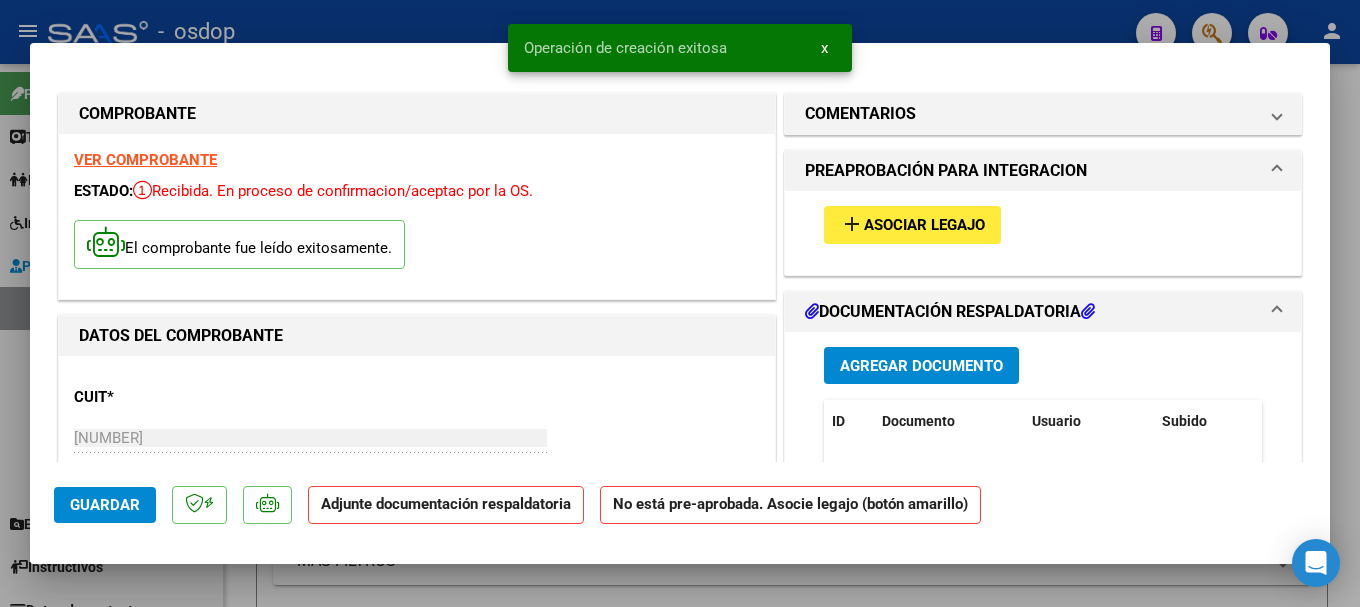 click on "Agregar Documento" at bounding box center (921, 366) 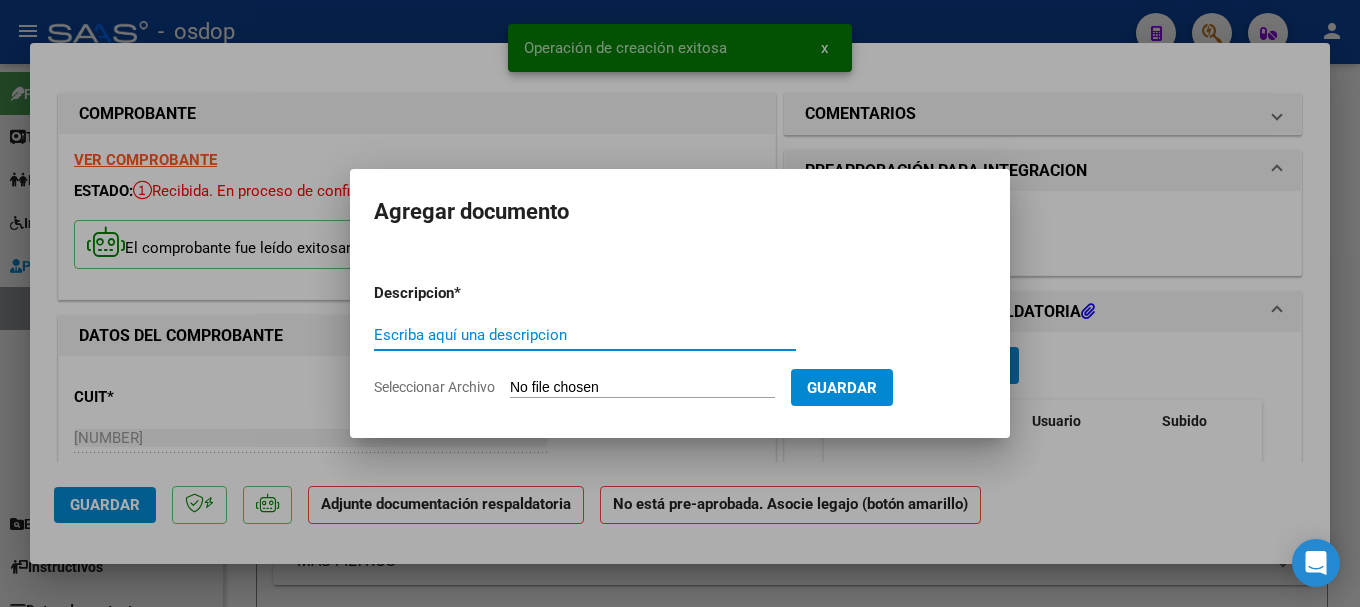click on "Escriba aquí una descripcion" at bounding box center (585, 335) 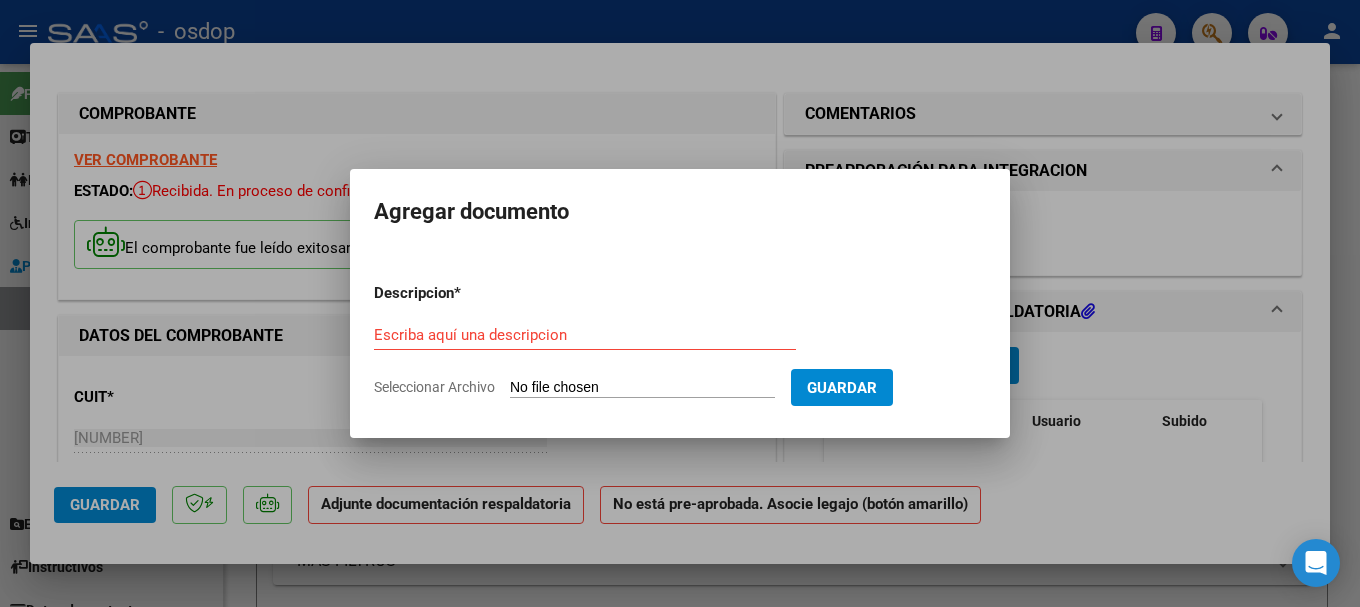 type on "C:\fakepath\planilla asistencia [NUMBER] [LAST] [LAST] .pdf" 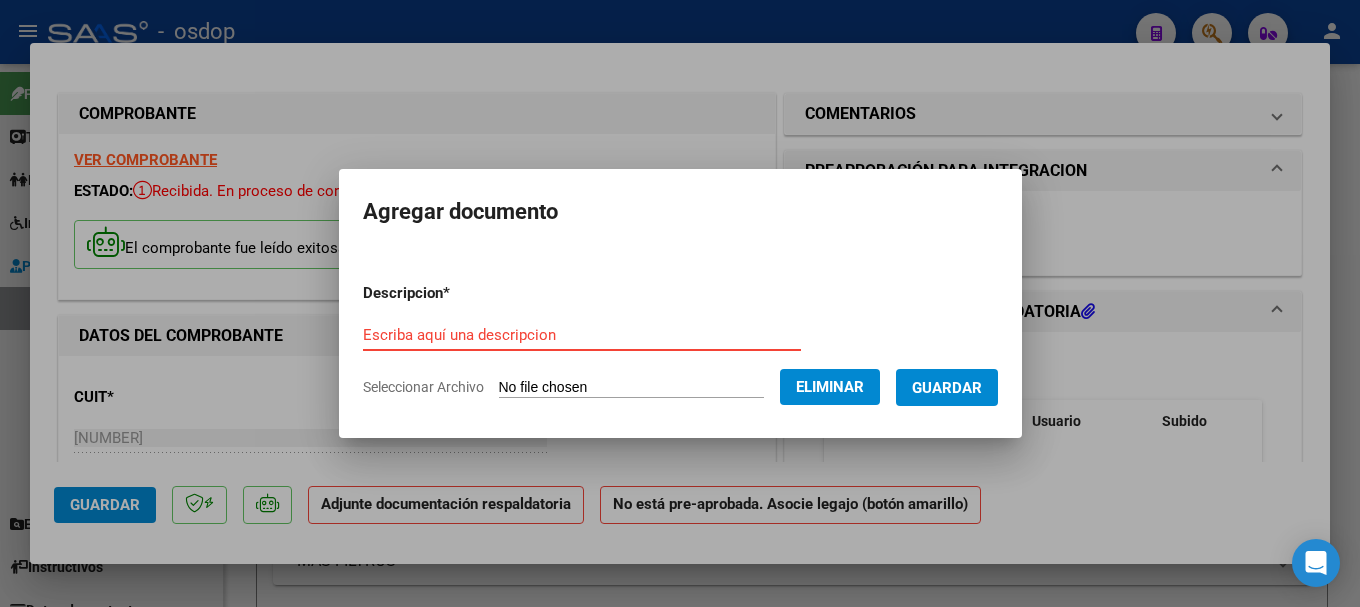 paste on "planilla asistencia [NUMBER] [LAST] [LAST]" 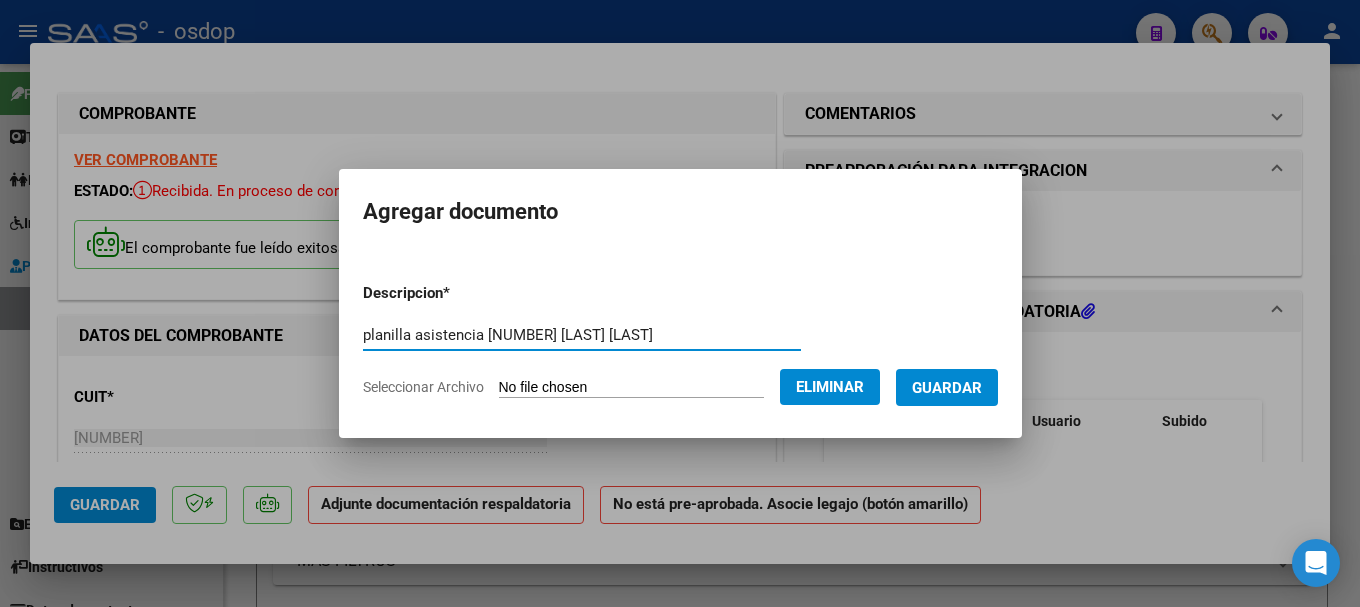 click on "planilla asistencia [NUMBER] [LAST] [LAST]" at bounding box center [582, 335] 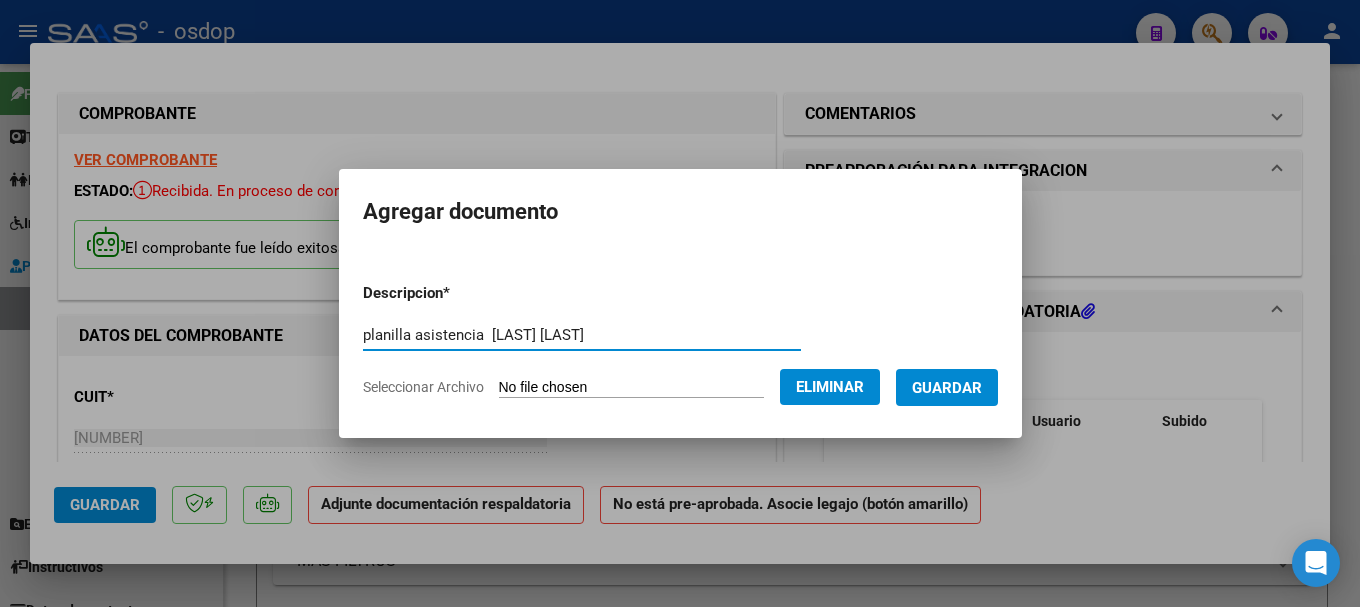 type on "planilla asistencia  [LAST] [LAST]" 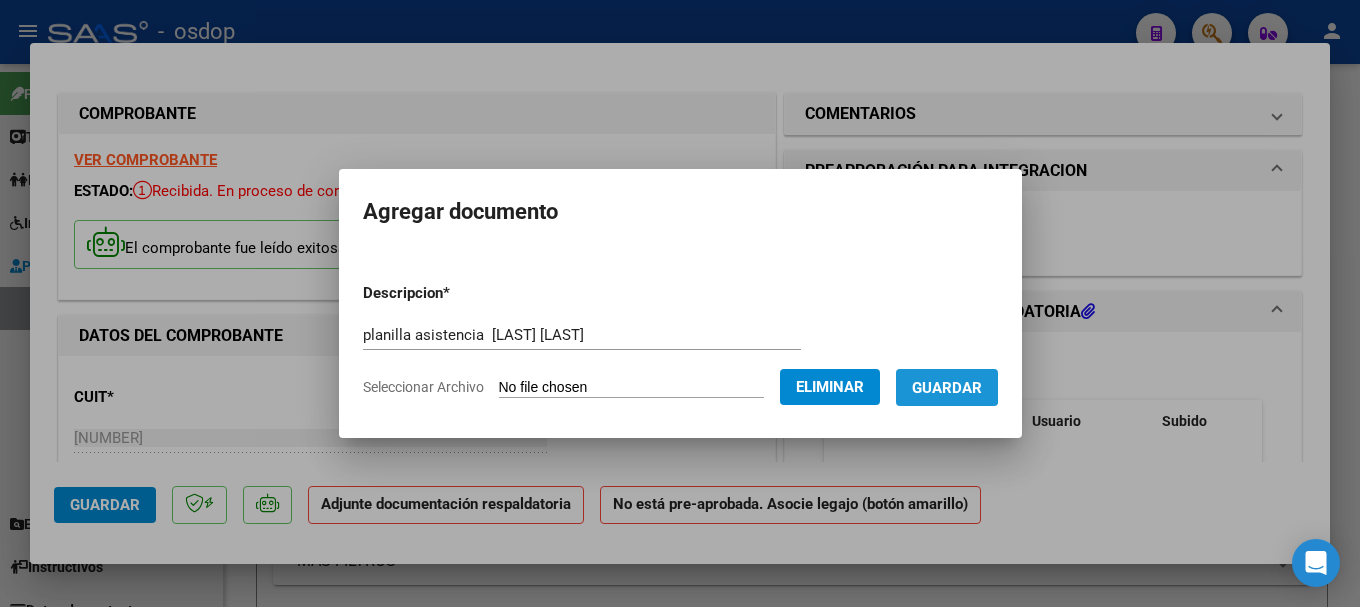 click on "Guardar" at bounding box center (947, 388) 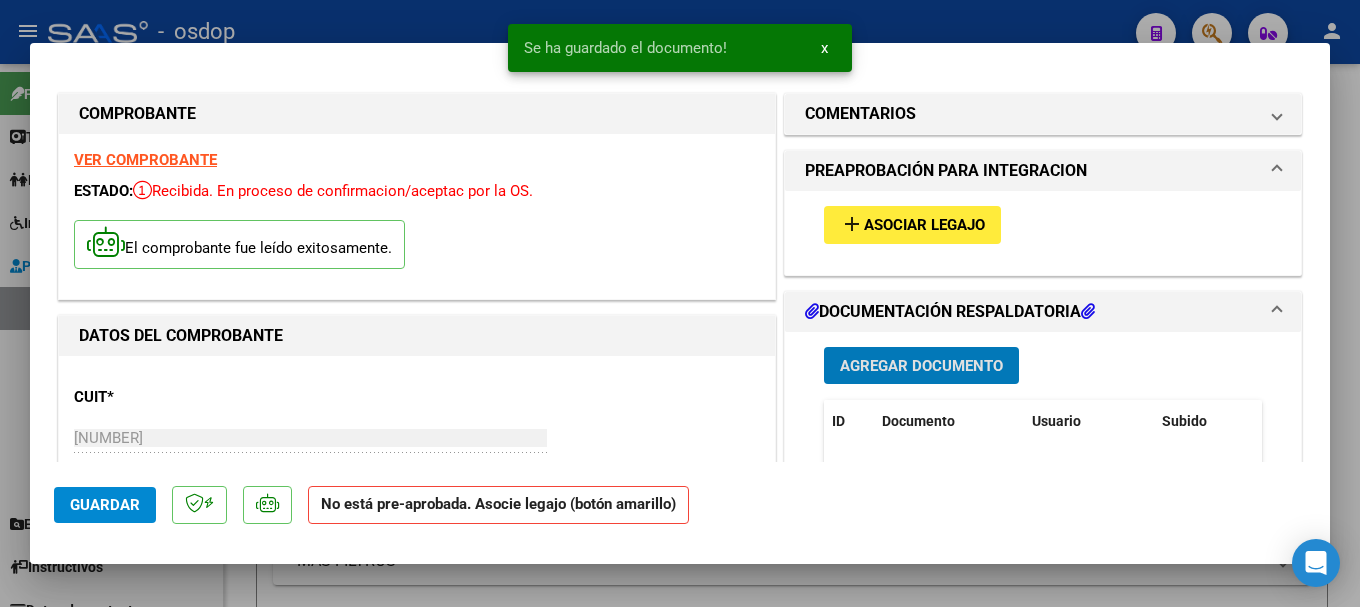 click on "add" at bounding box center (852, 224) 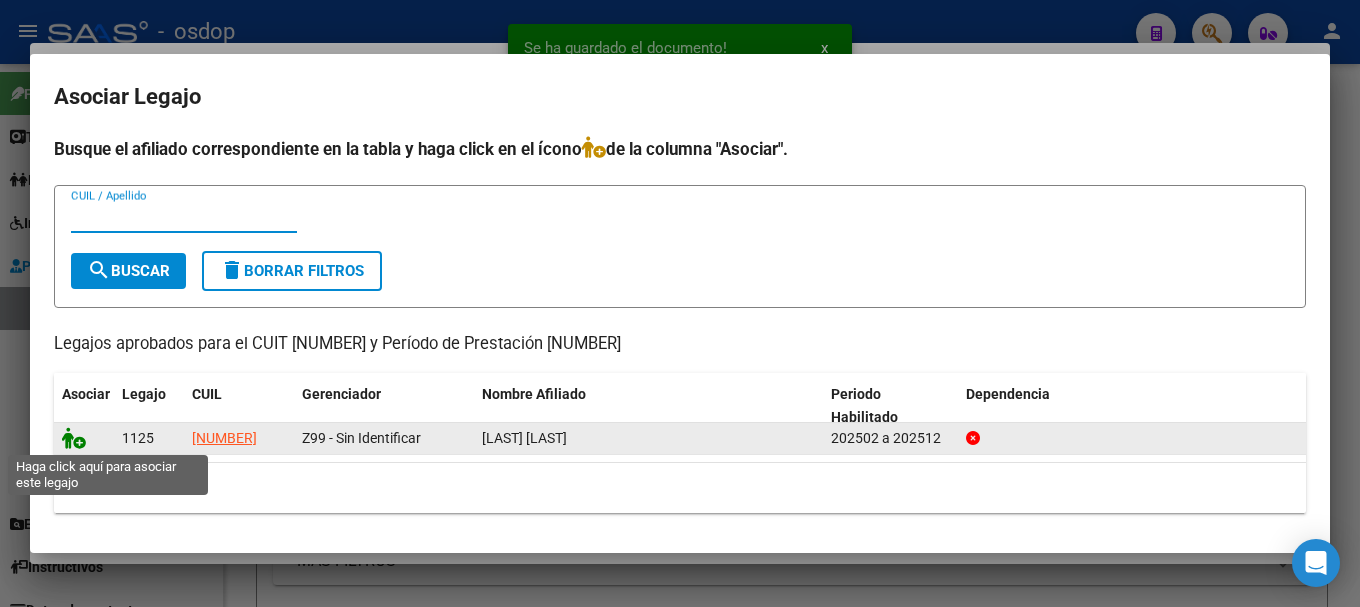 click 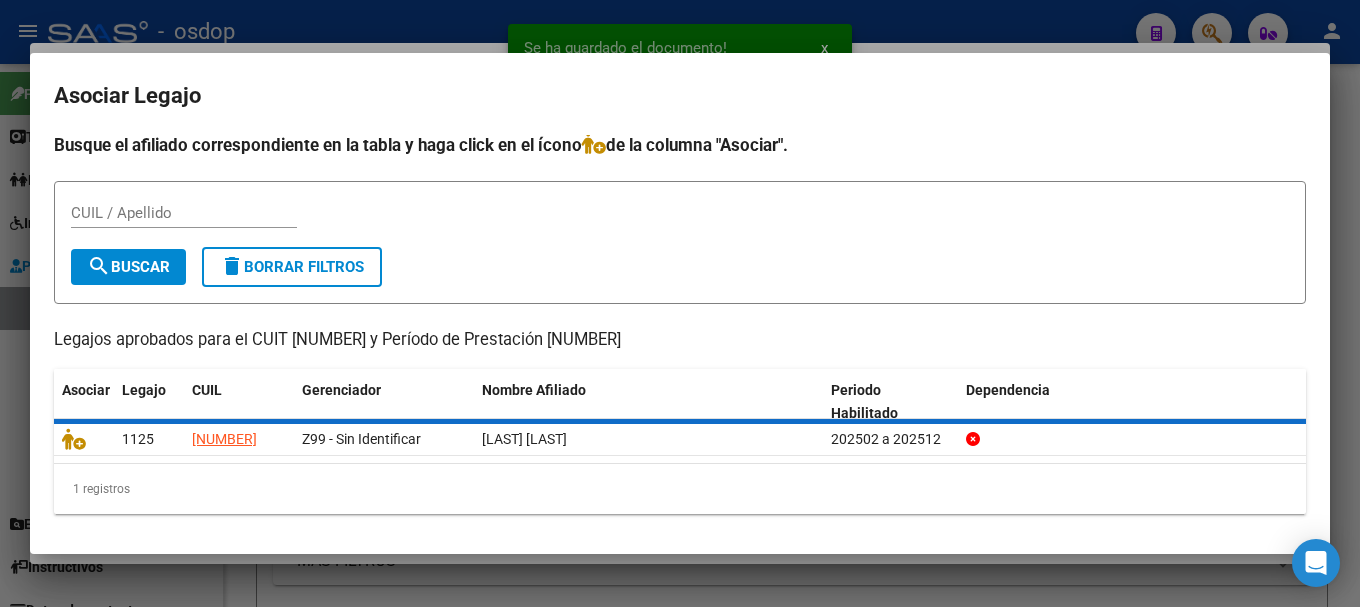 scroll, scrollTop: 0, scrollLeft: 0, axis: both 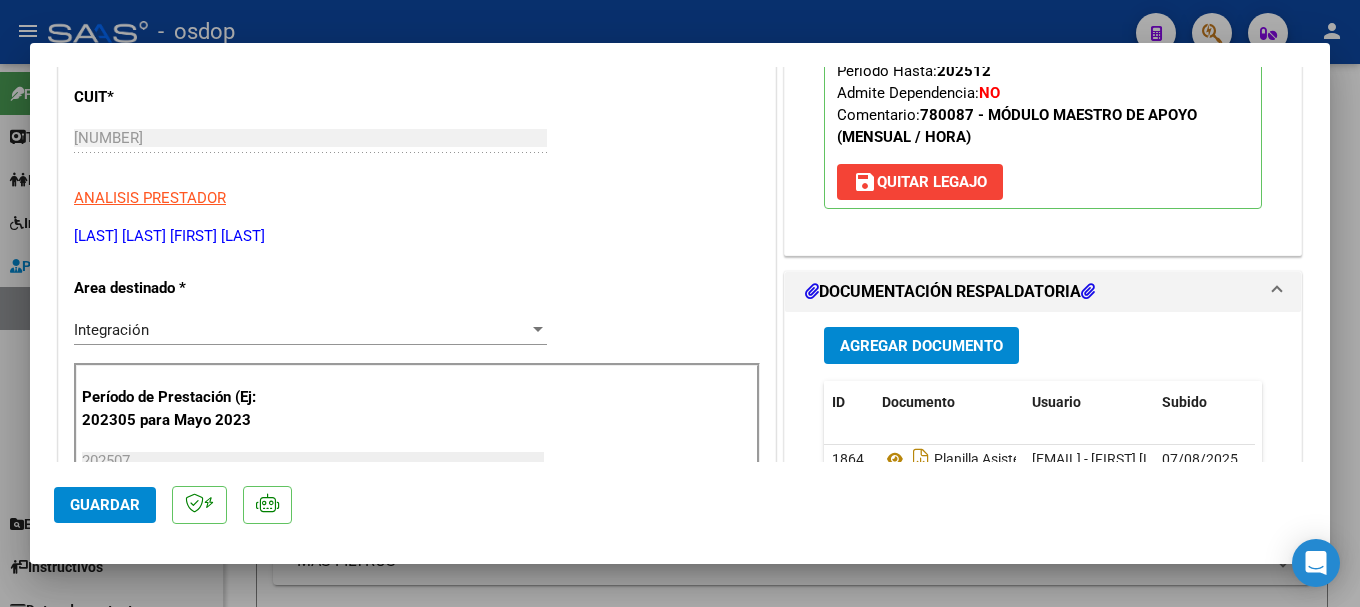 click on "Guardar" 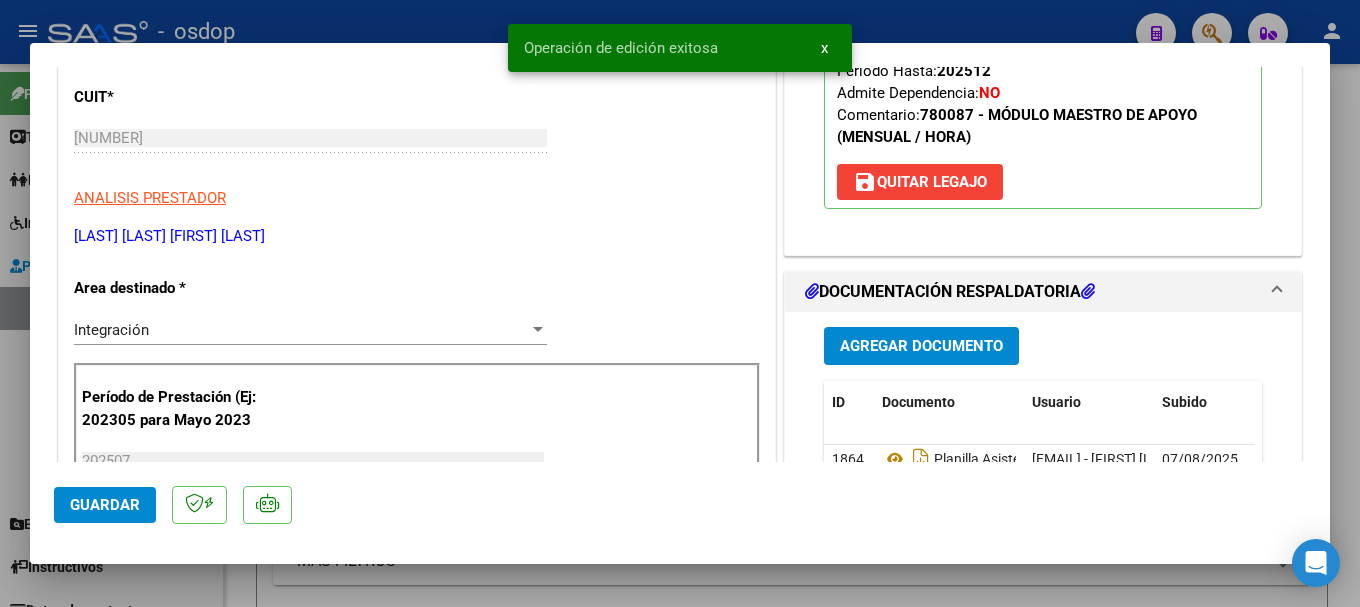 click at bounding box center [680, 303] 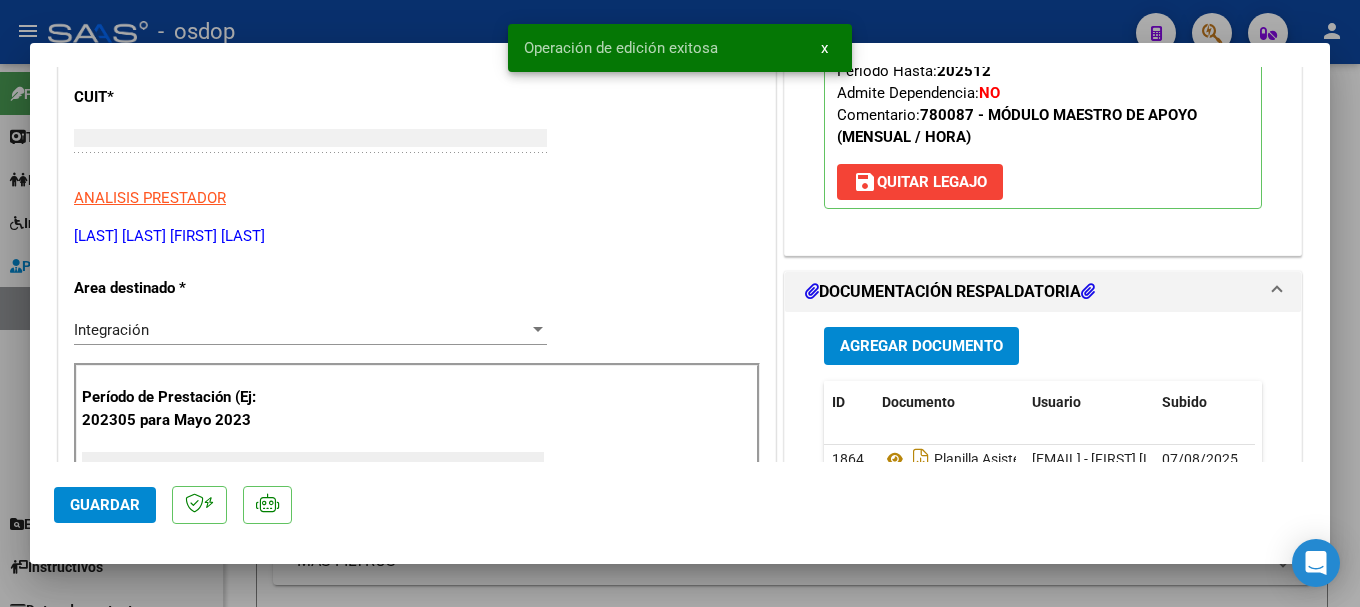 scroll, scrollTop: 239, scrollLeft: 0, axis: vertical 